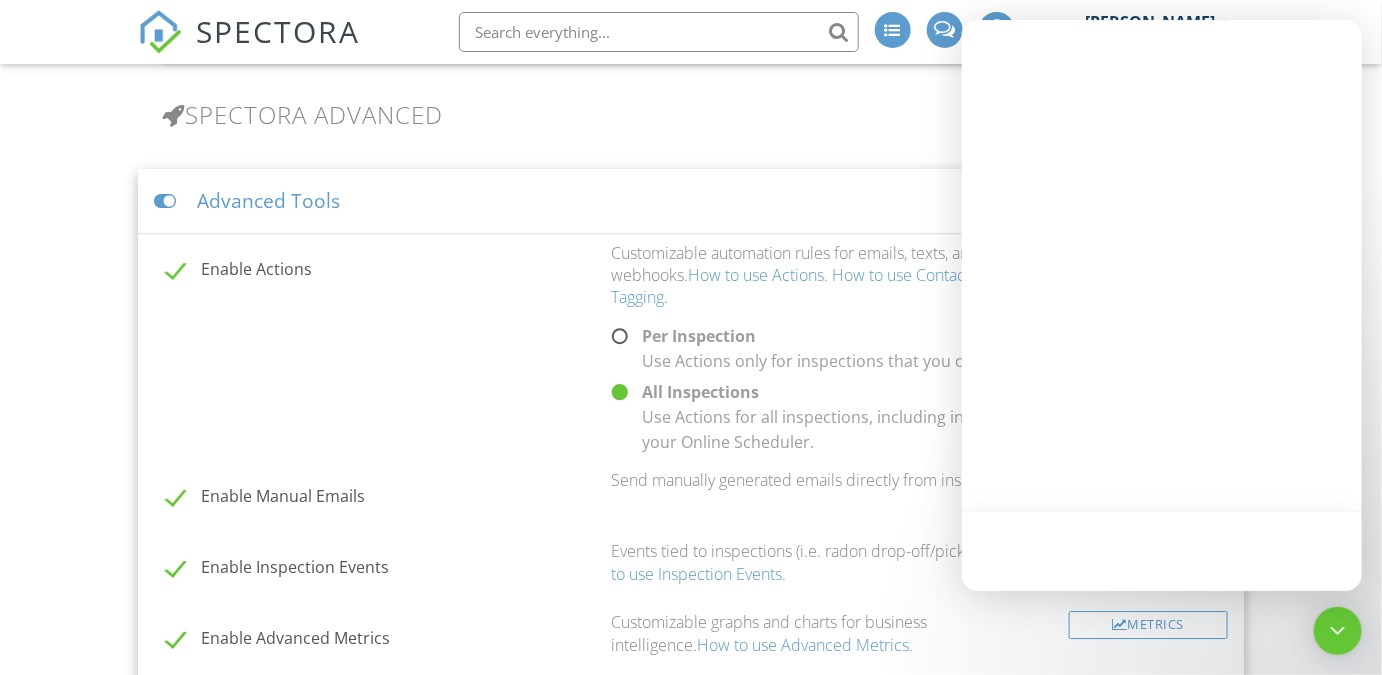 scroll, scrollTop: 1460, scrollLeft: 0, axis: vertical 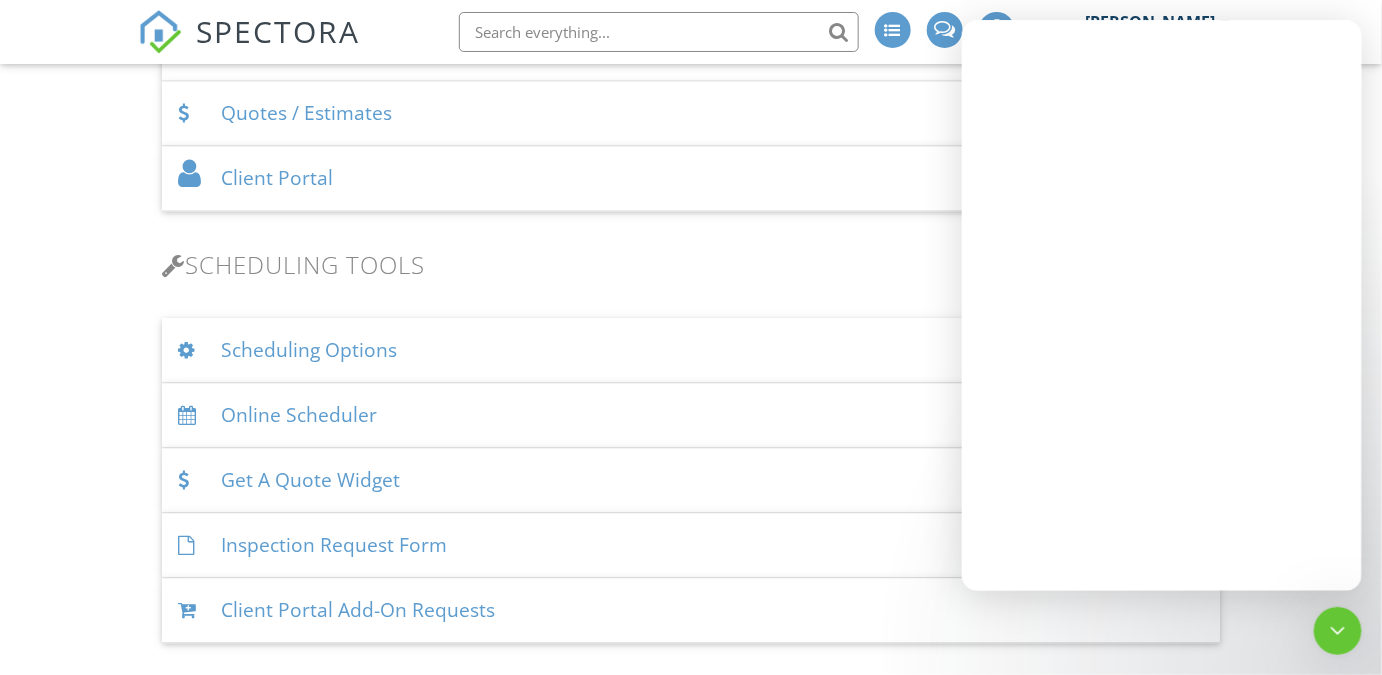 click on "New Inspection
Inspections
Calendar
Unconfirmed
Contacts
Metrics
Settings
Templates
Dashboard
Email Queue
Automations
Support Center
Settings
Basics
Profile
Services & Fees
Availability
Team
Sample Reports
Discount Codes
Spectora Connect
Partnerships
Make more money per inspection with third-party offers
Disabled
Recommended Contractors
Provide repair resources for your clients
Disabled
Business Tools
Agreements
Signature Type
▼ E-signature (checkbox) E-signature (checkbox) Written Signature E-signature (checkbox)
Written Signature
Client agreement instructions
This text will appear on the client portal under "Sign Agreement(s)"
Inline Style XLarge Large Normal" at bounding box center [691, 1002] 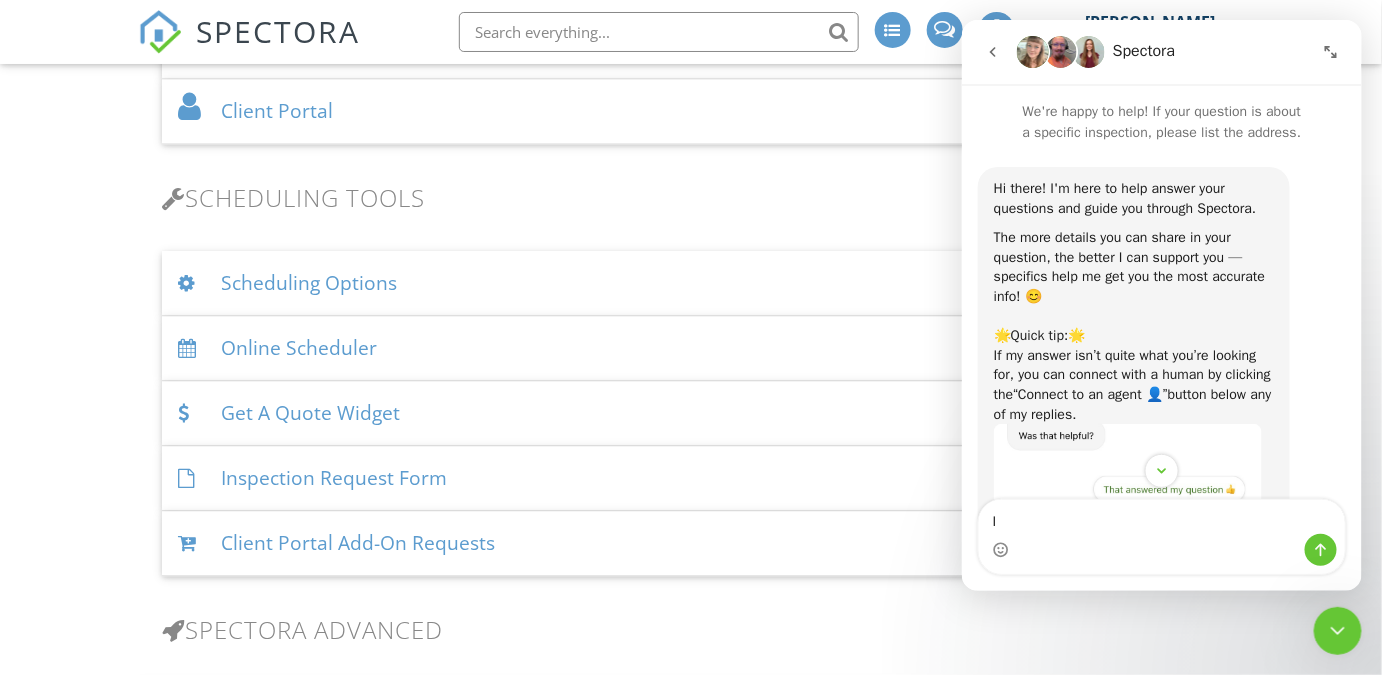 scroll, scrollTop: 1261, scrollLeft: 0, axis: vertical 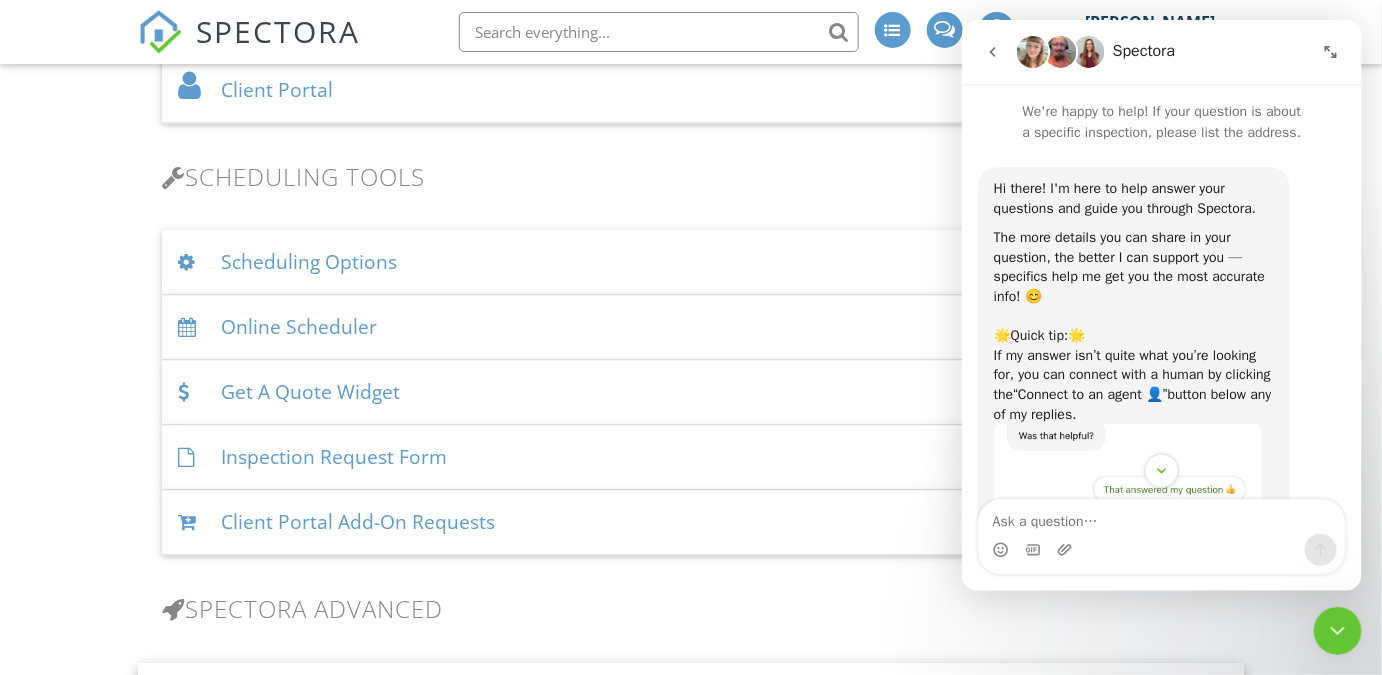 type 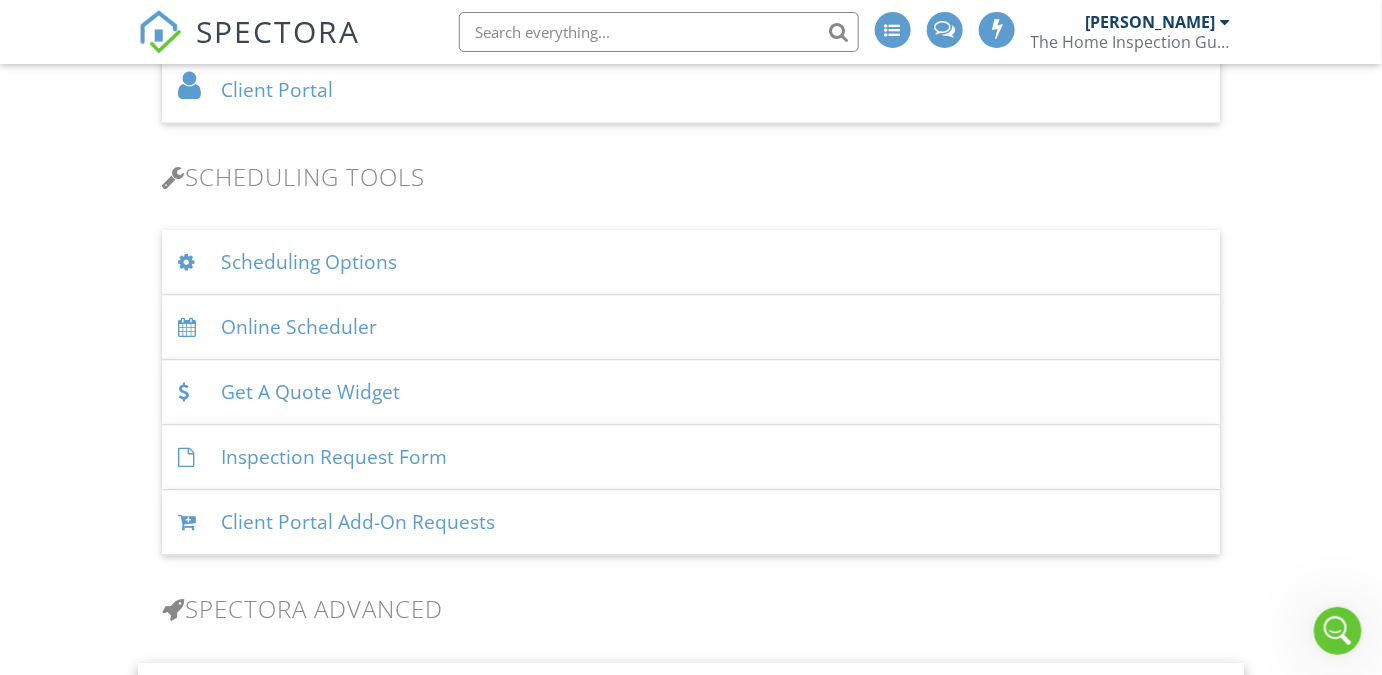 scroll, scrollTop: 0, scrollLeft: 0, axis: both 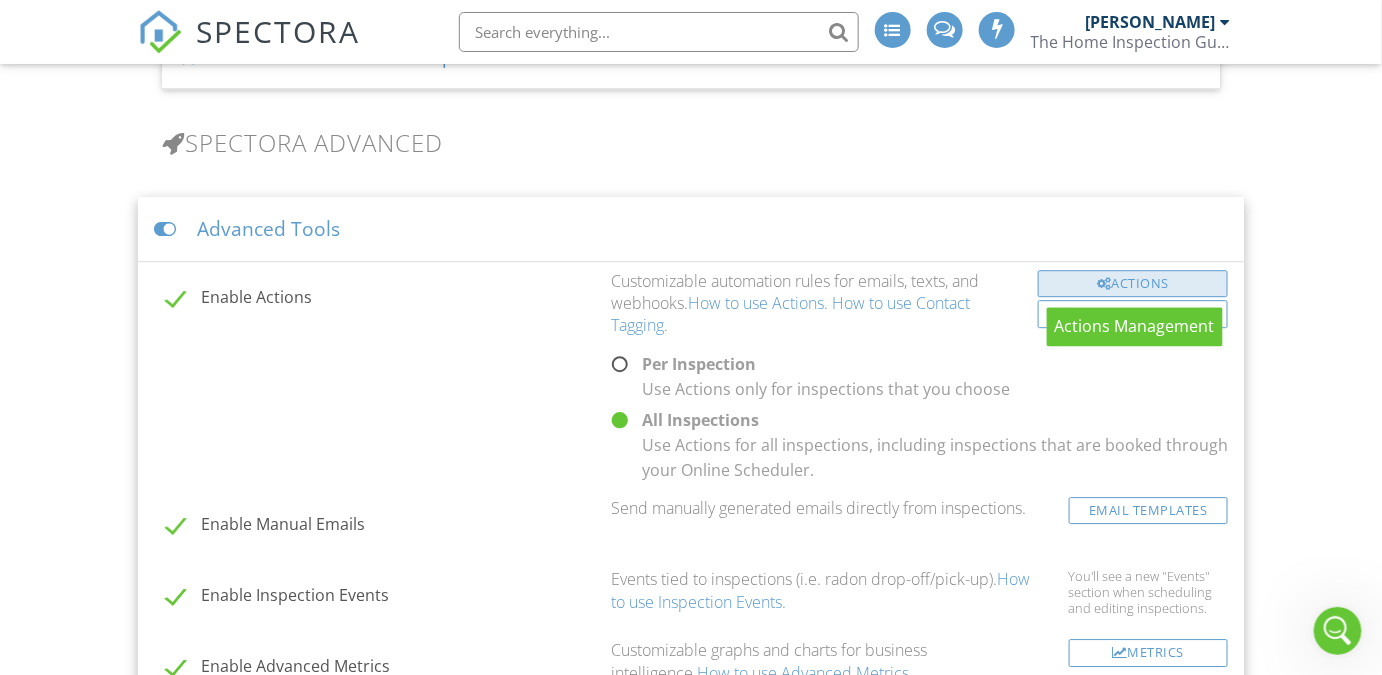 click on "Actions" at bounding box center [1132, 284] 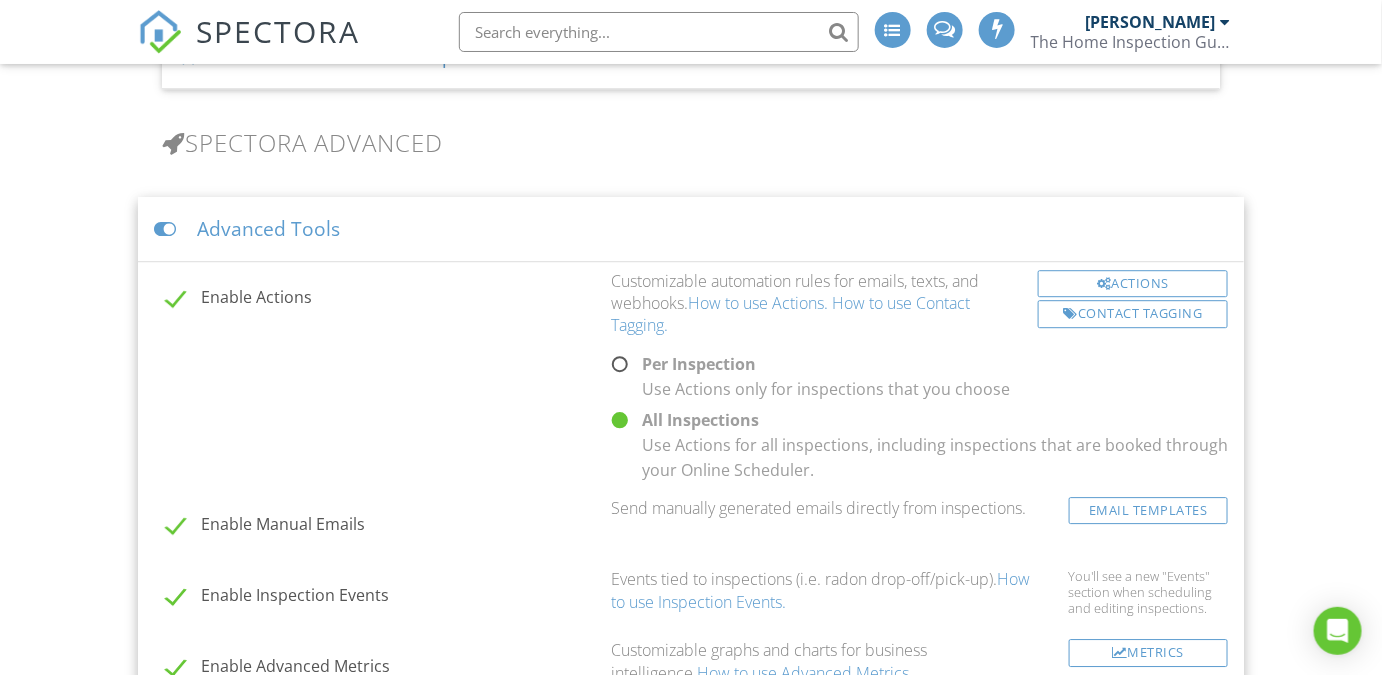 scroll, scrollTop: 1728, scrollLeft: 0, axis: vertical 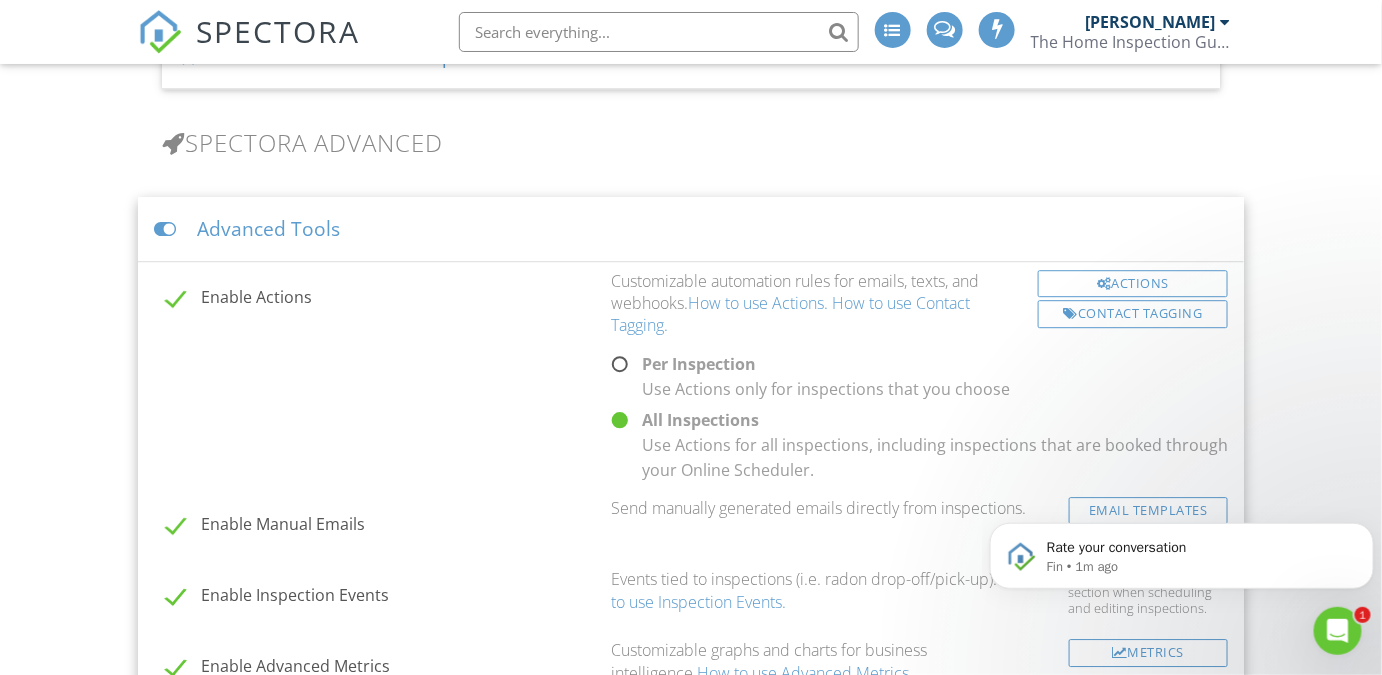 click 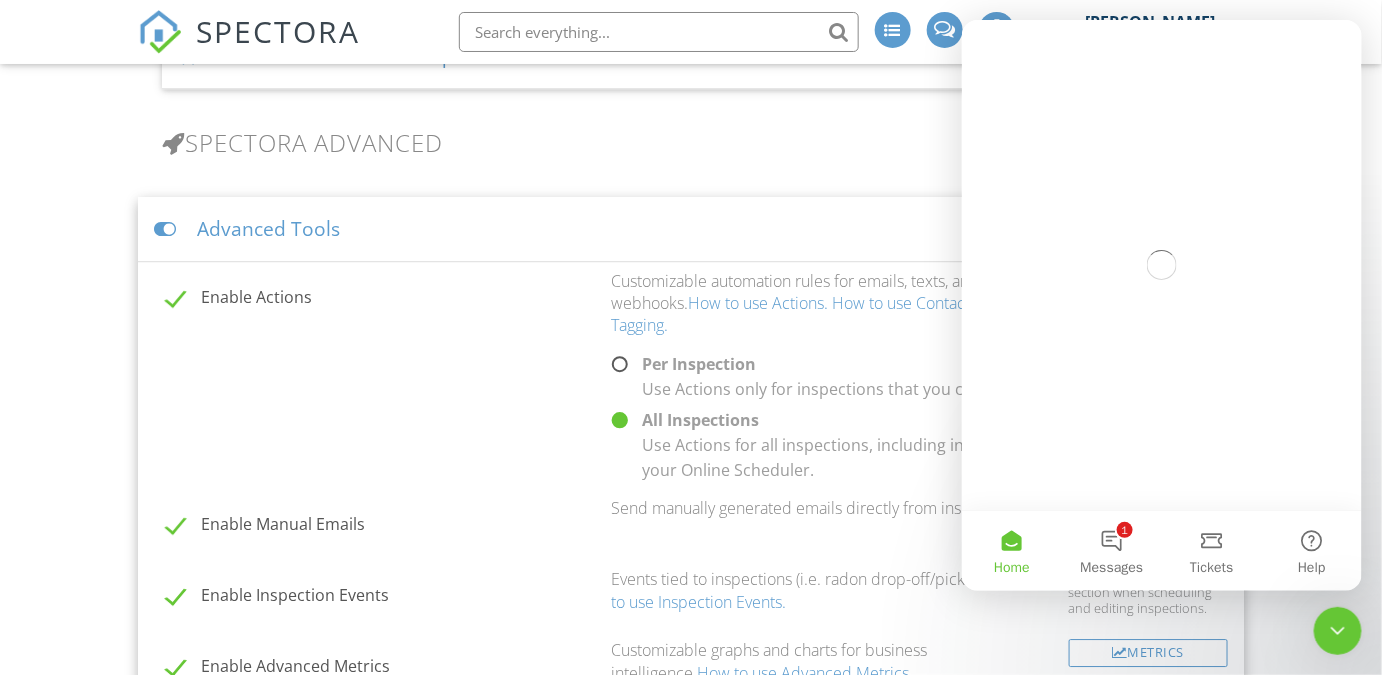 scroll, scrollTop: 0, scrollLeft: 0, axis: both 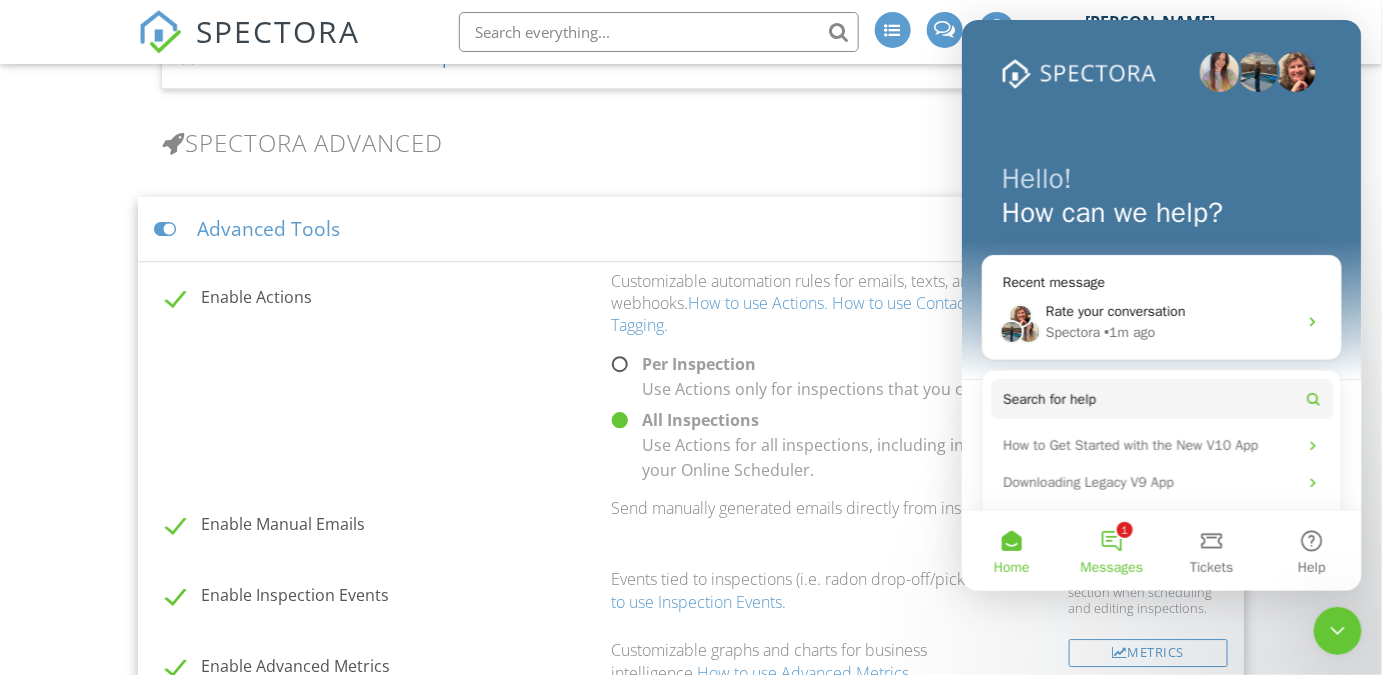click on "1 Messages" at bounding box center [1111, 550] 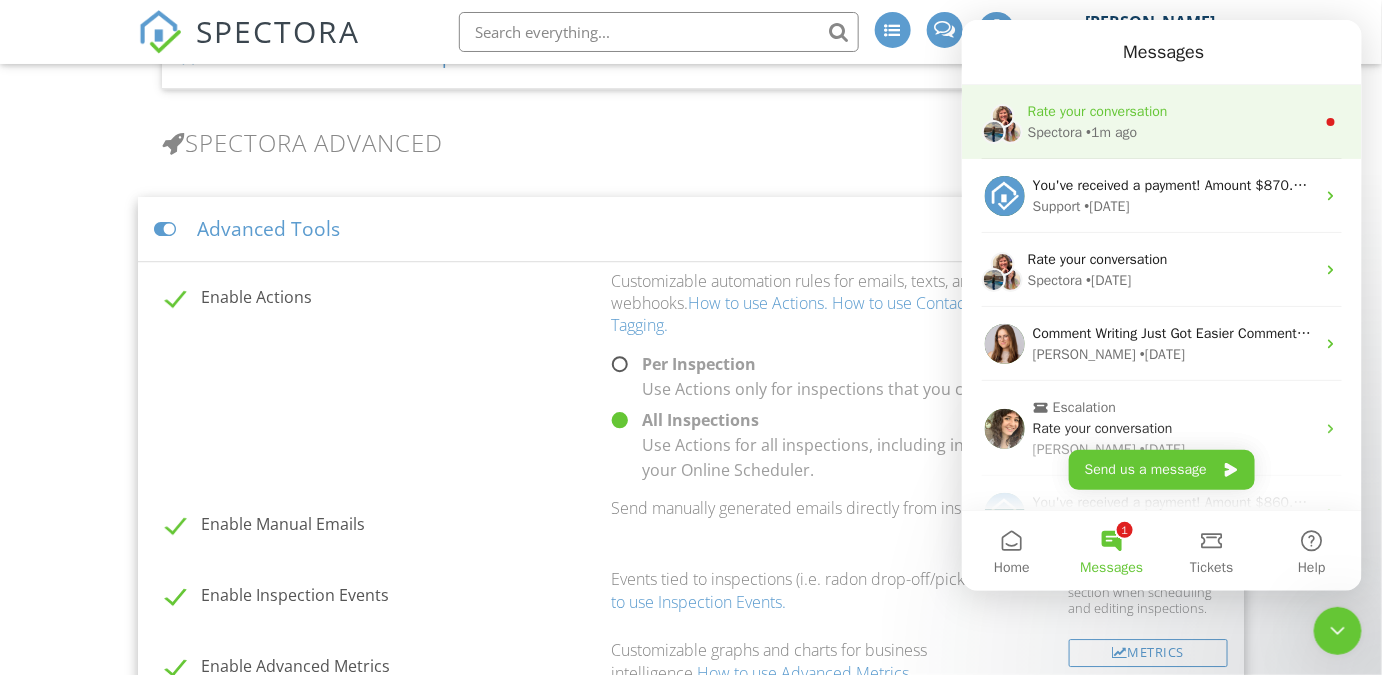 click on "•  1m ago" at bounding box center (1111, 131) 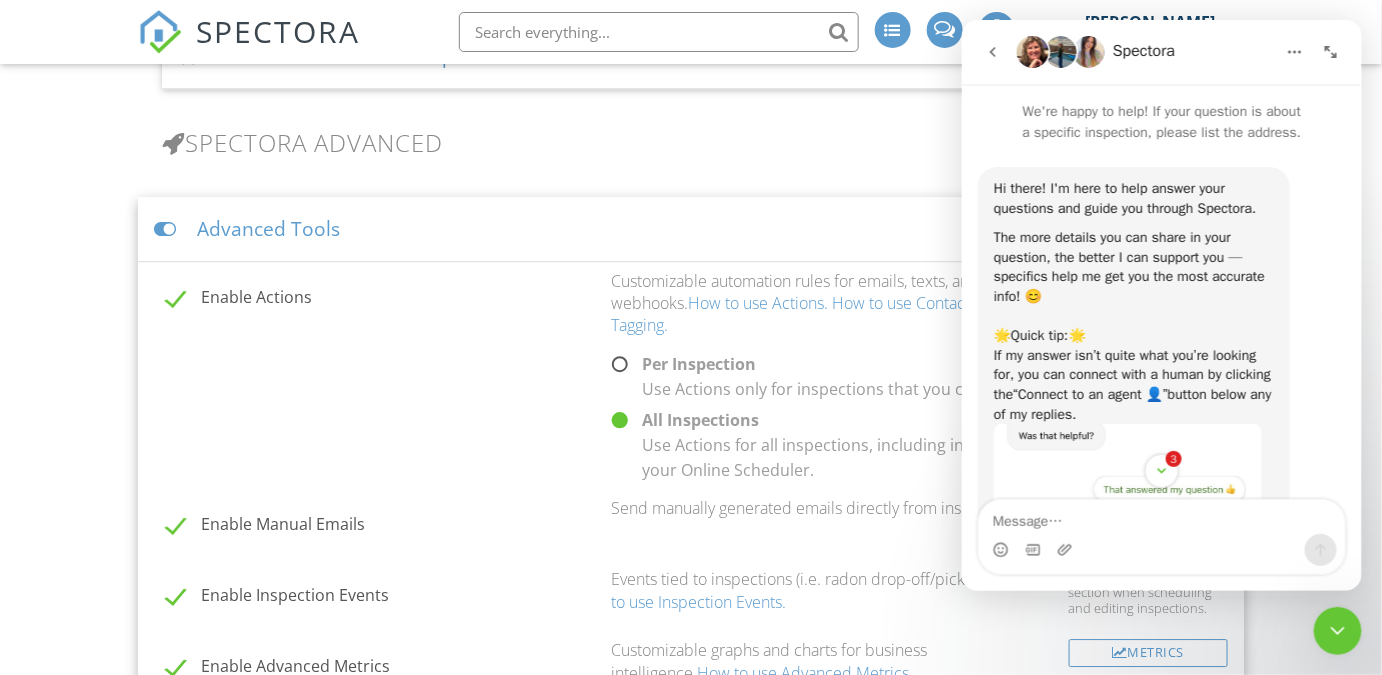 scroll, scrollTop: 2, scrollLeft: 0, axis: vertical 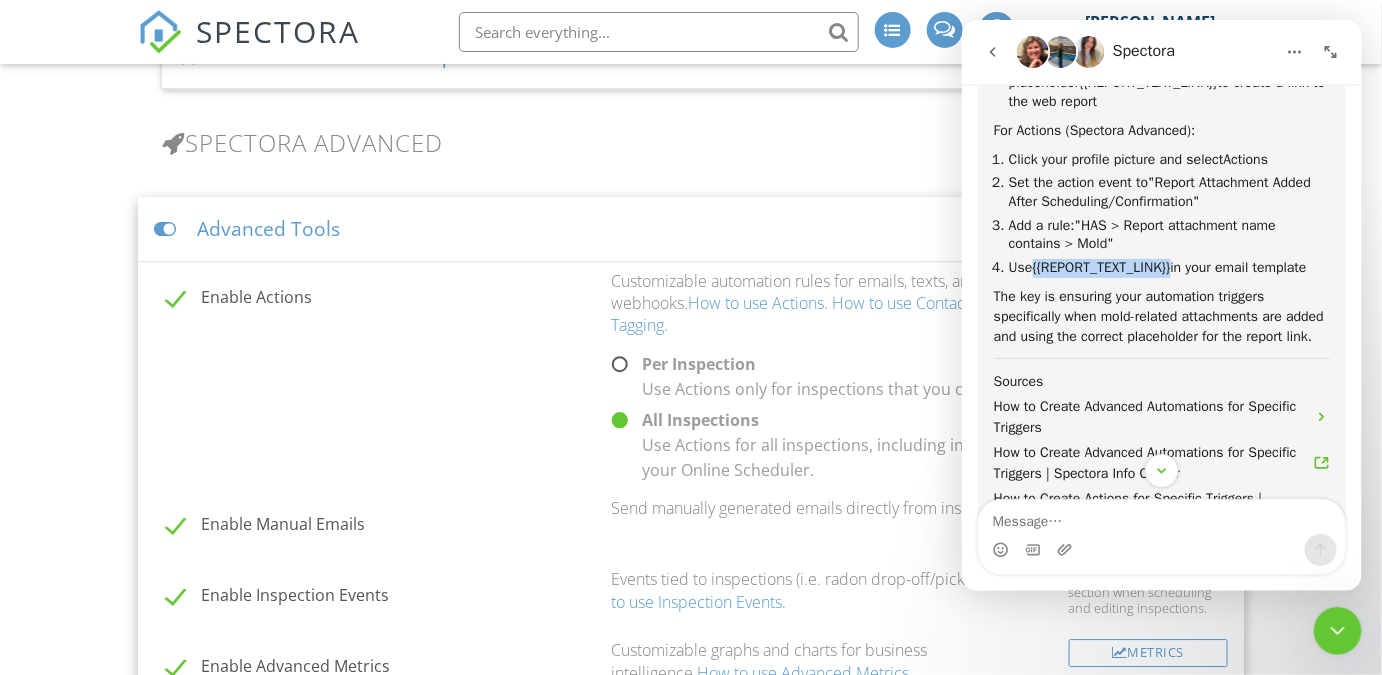 drag, startPoint x: 1034, startPoint y: 267, endPoint x: 1179, endPoint y: 266, distance: 145.00345 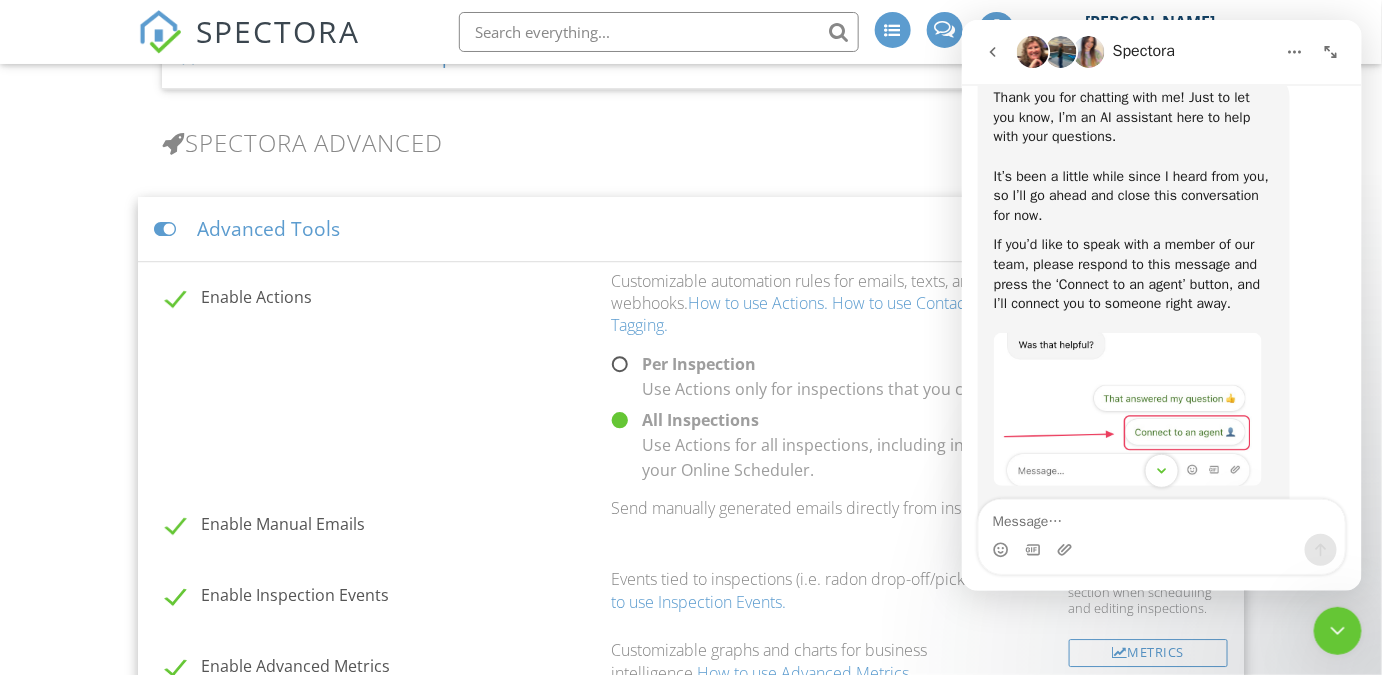 scroll, scrollTop: 1723, scrollLeft: 0, axis: vertical 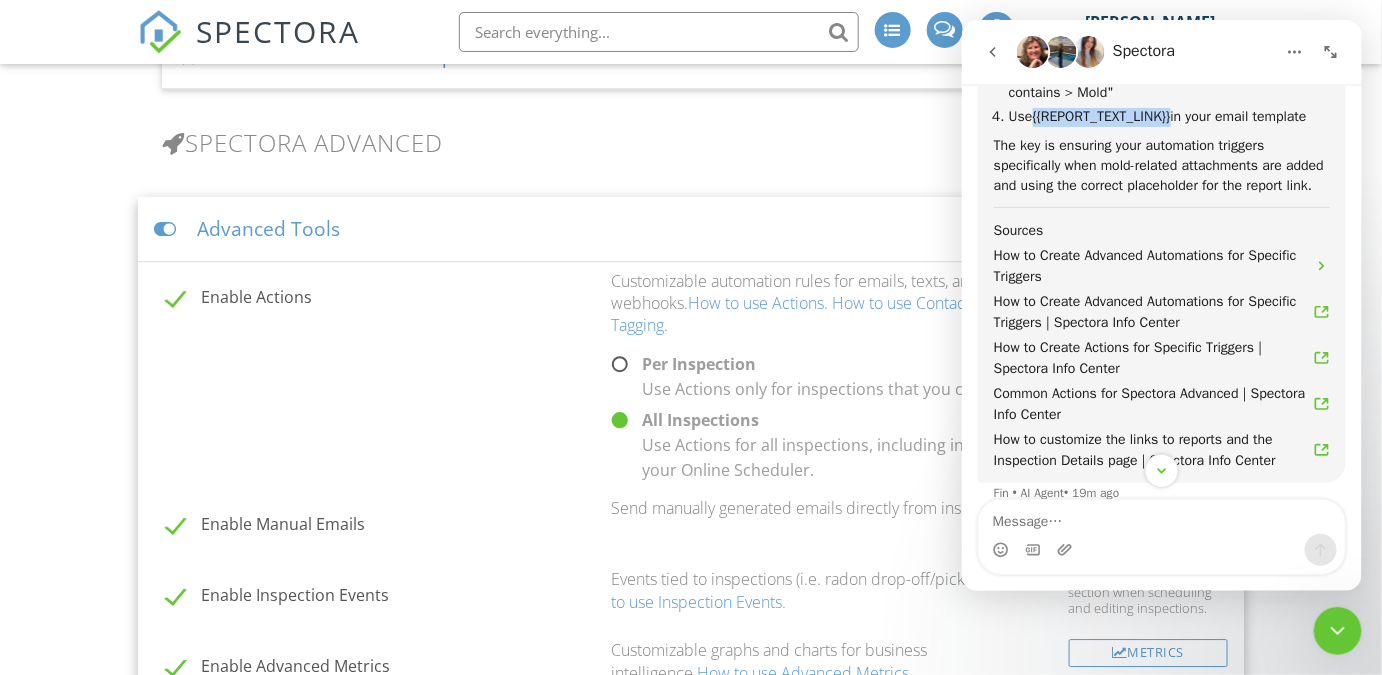 copy on "{{REPORT_TEXT_LINK}}" 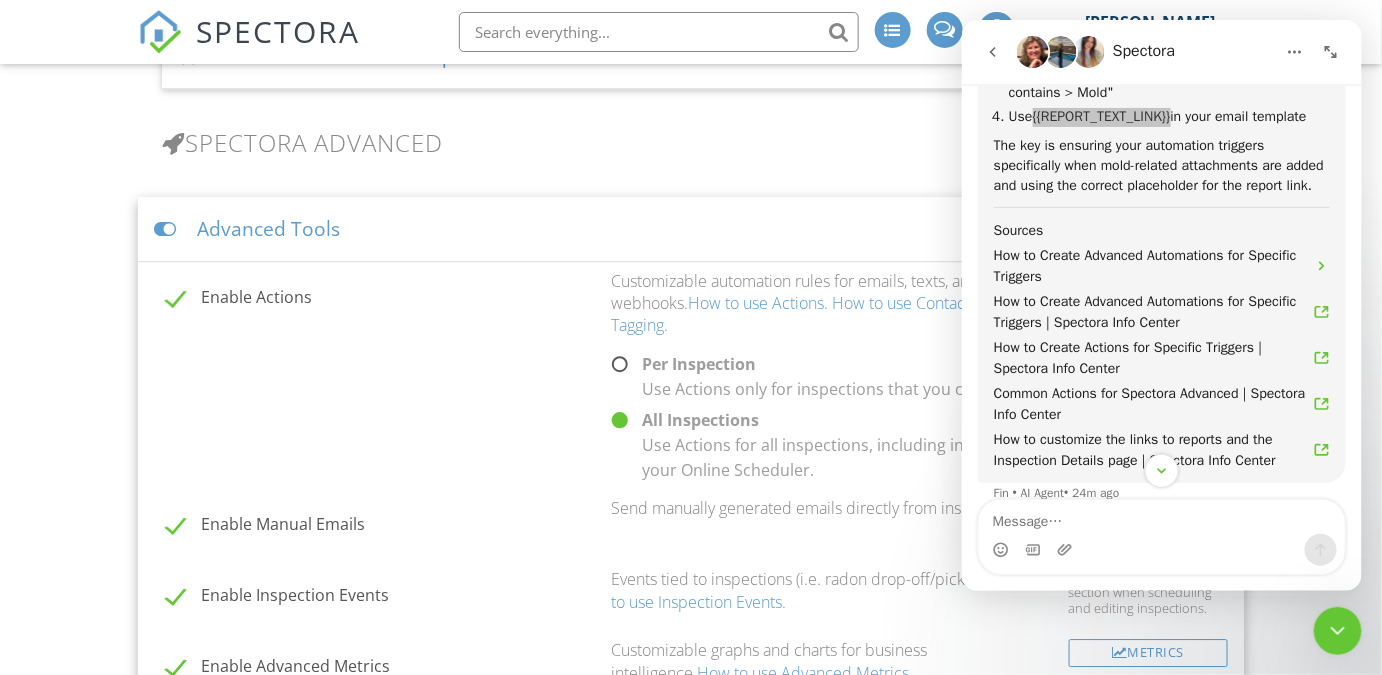 click 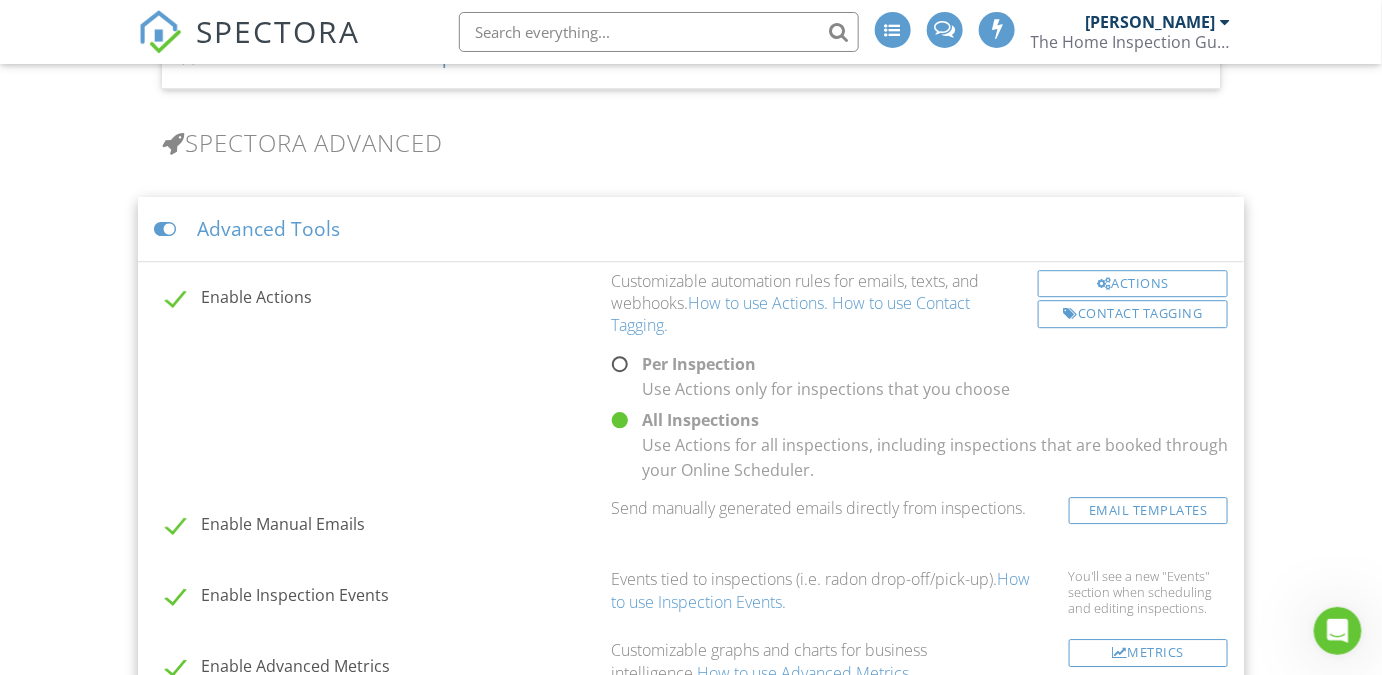 scroll, scrollTop: 0, scrollLeft: 0, axis: both 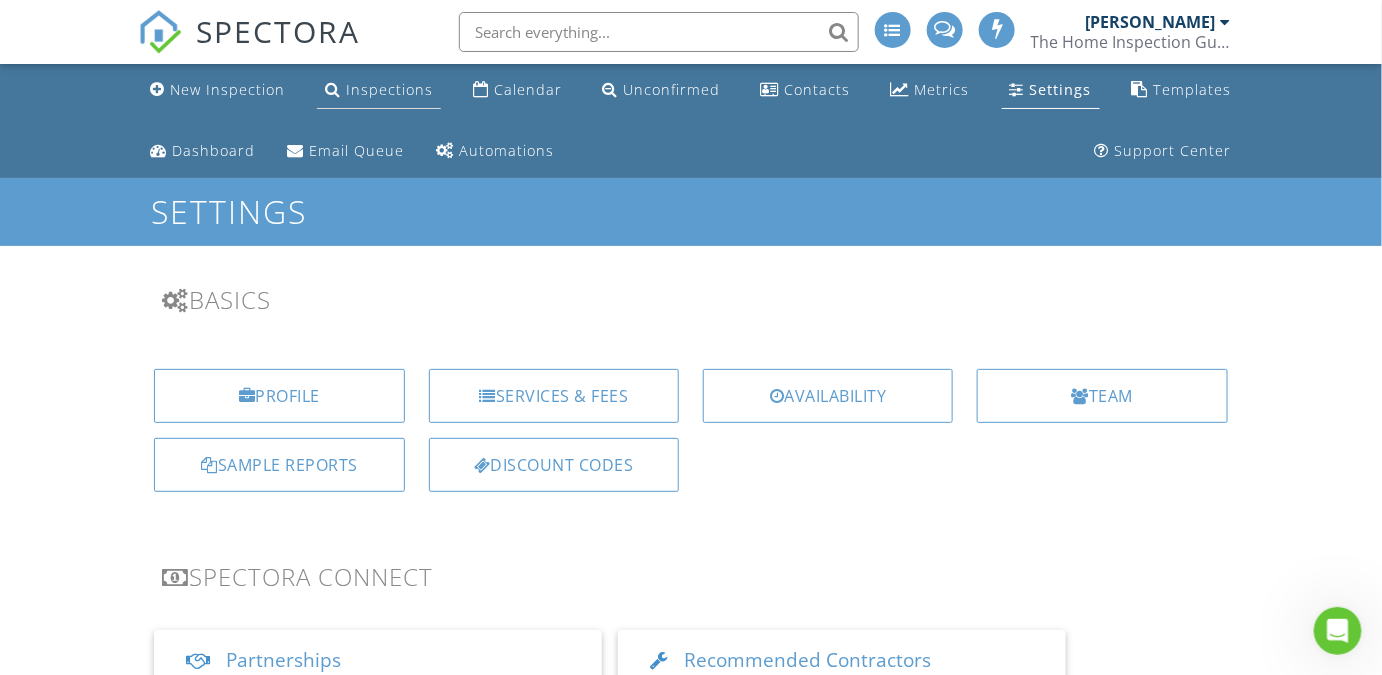 click on "Inspections" at bounding box center (389, 89) 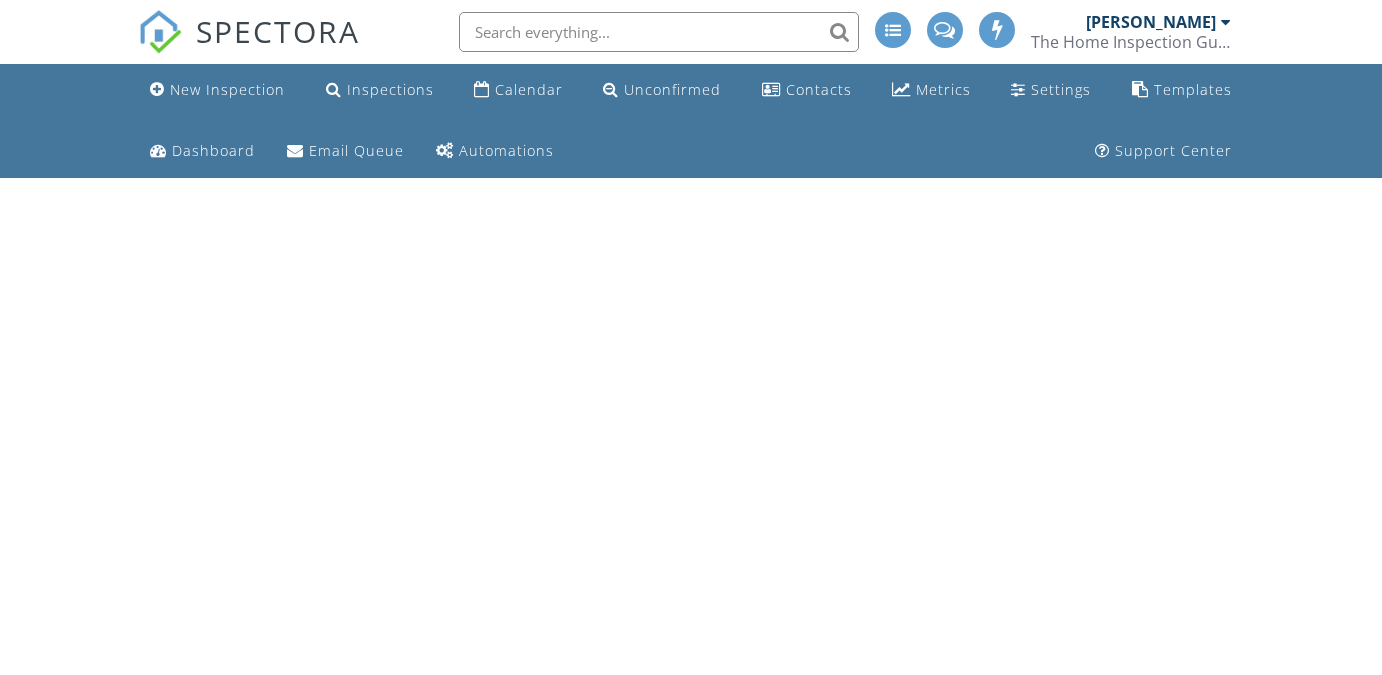 scroll, scrollTop: 0, scrollLeft: 0, axis: both 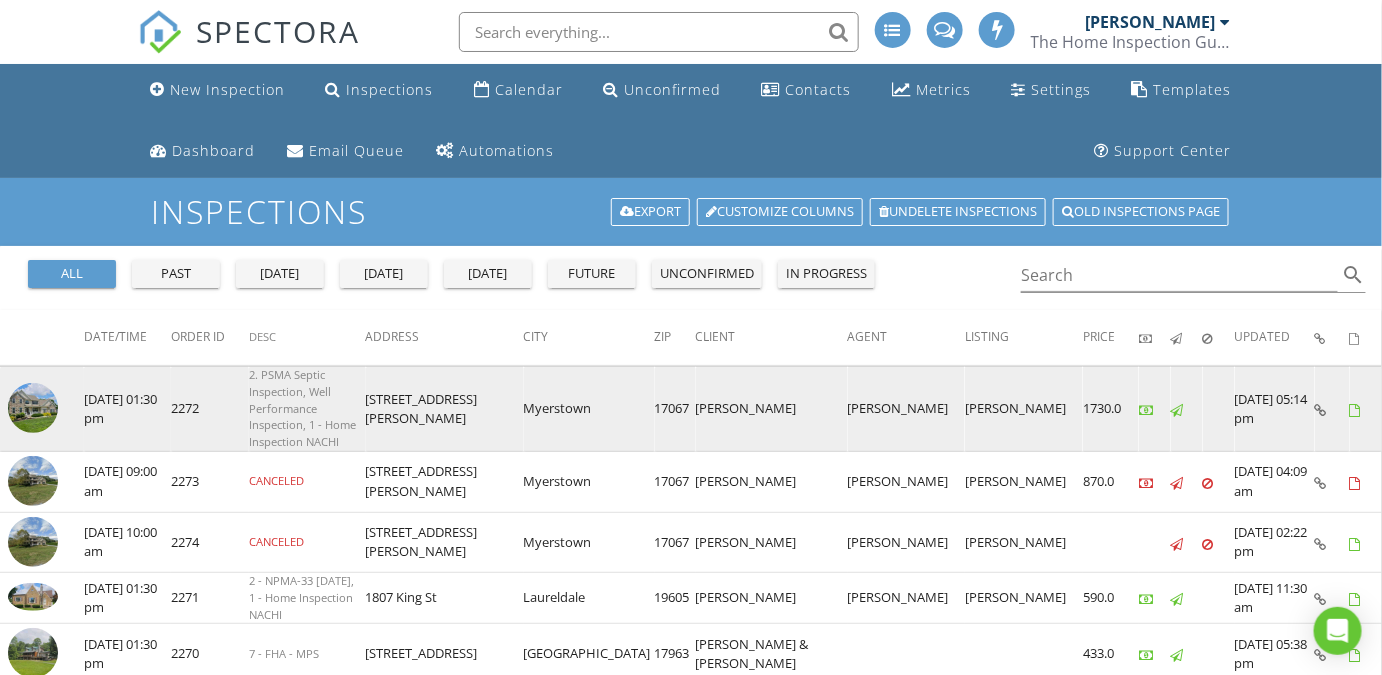 click at bounding box center (33, 408) 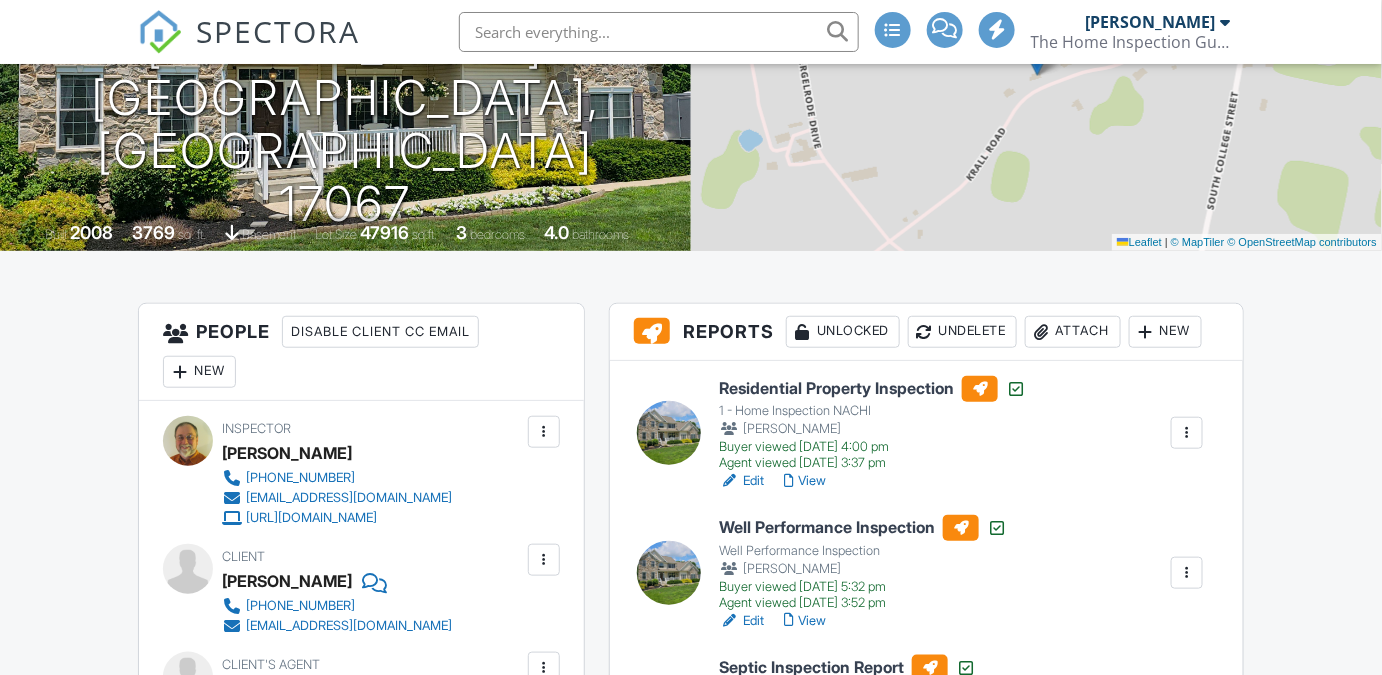 scroll, scrollTop: 548, scrollLeft: 0, axis: vertical 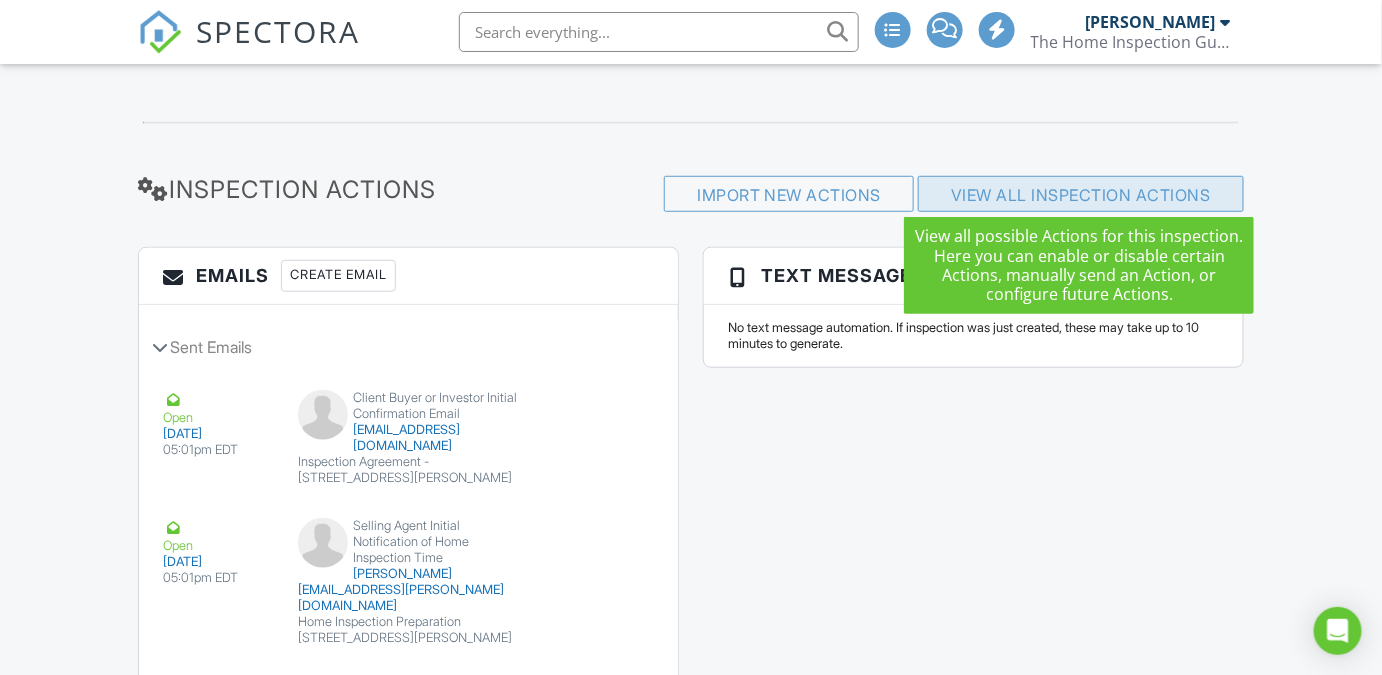 click on "View All Inspection Actions" at bounding box center (1081, 195) 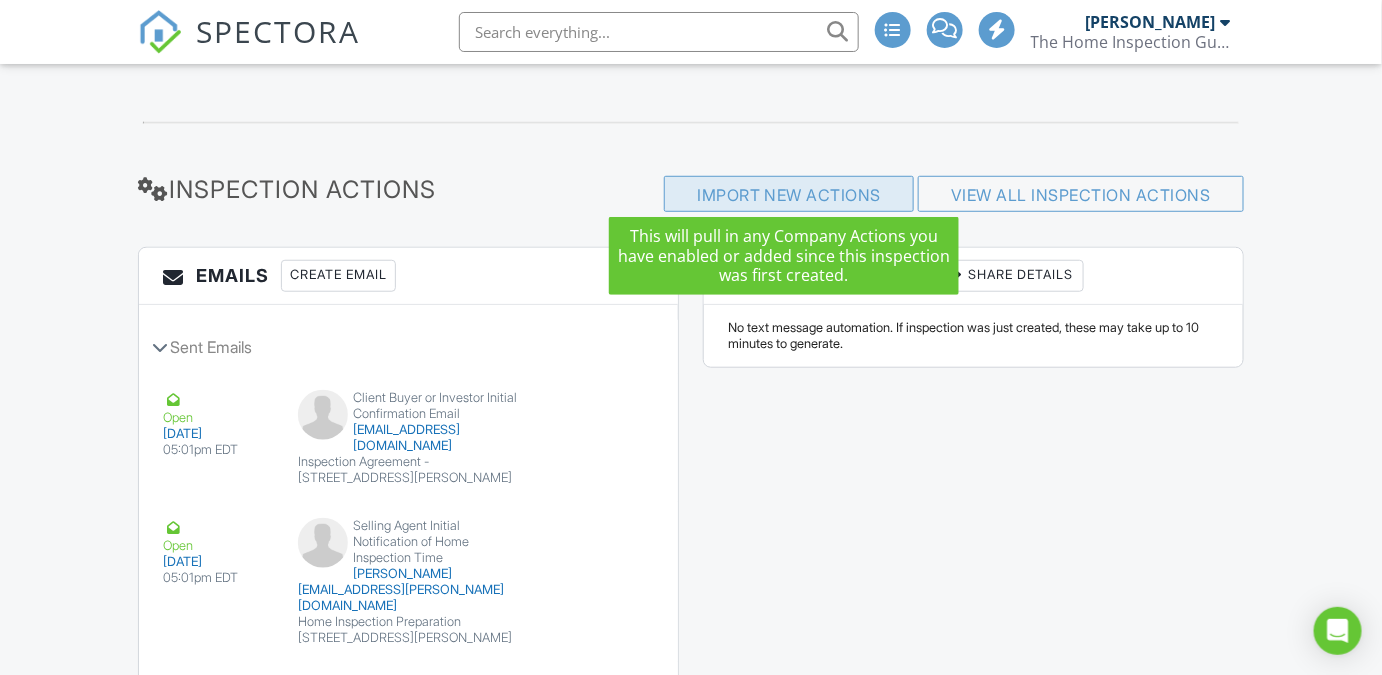 click on "Import New Actions" at bounding box center (789, 194) 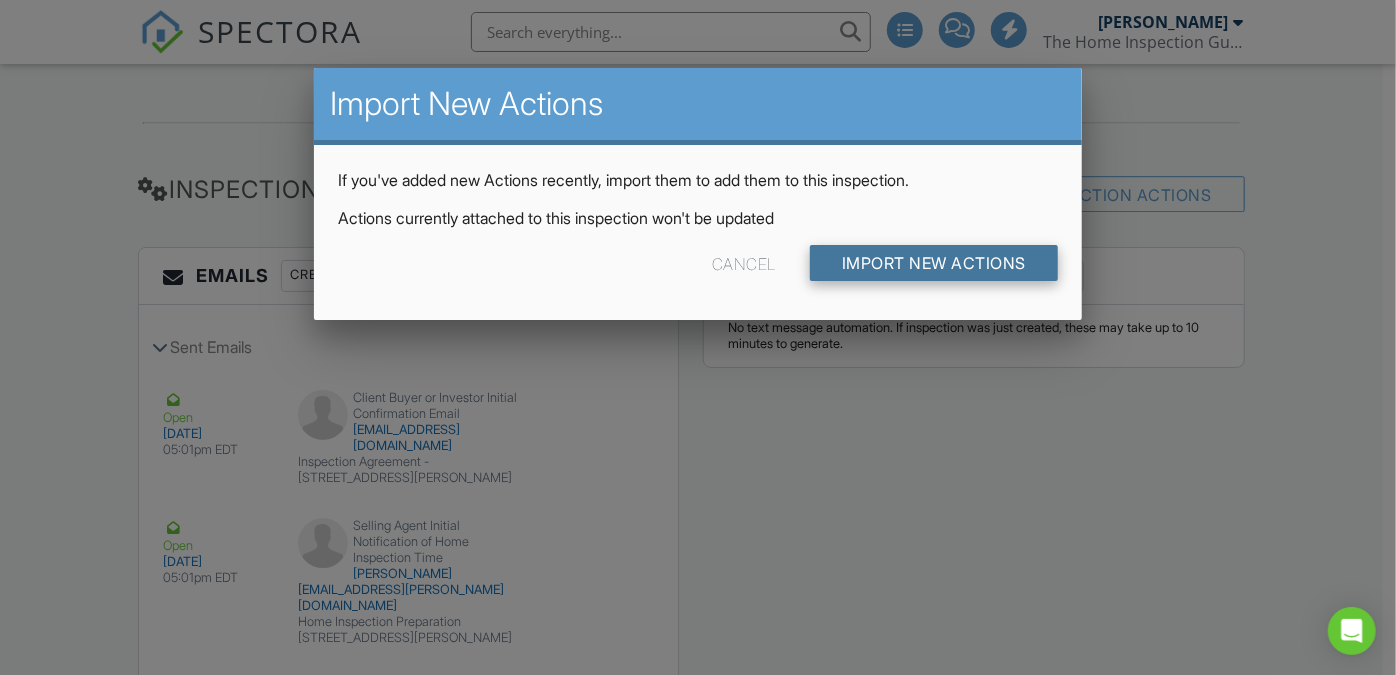 click on "Import New Actions" at bounding box center [934, 263] 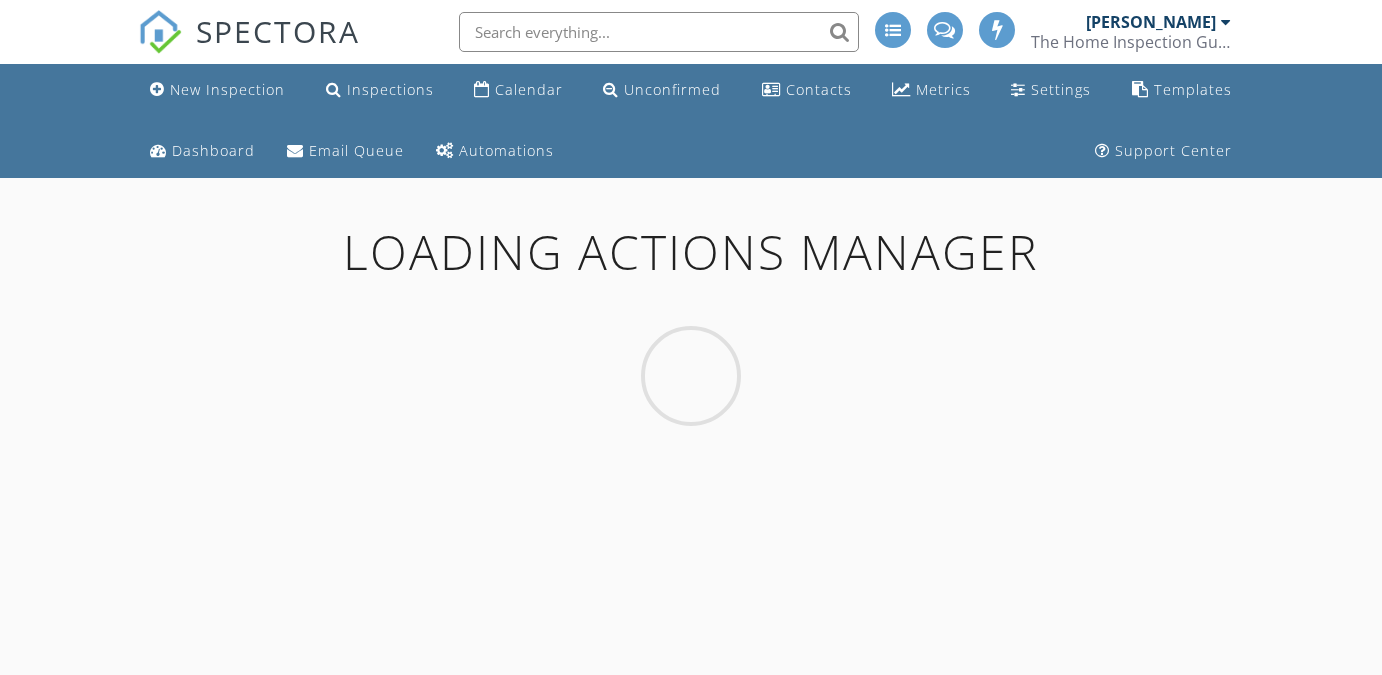 scroll, scrollTop: 0, scrollLeft: 0, axis: both 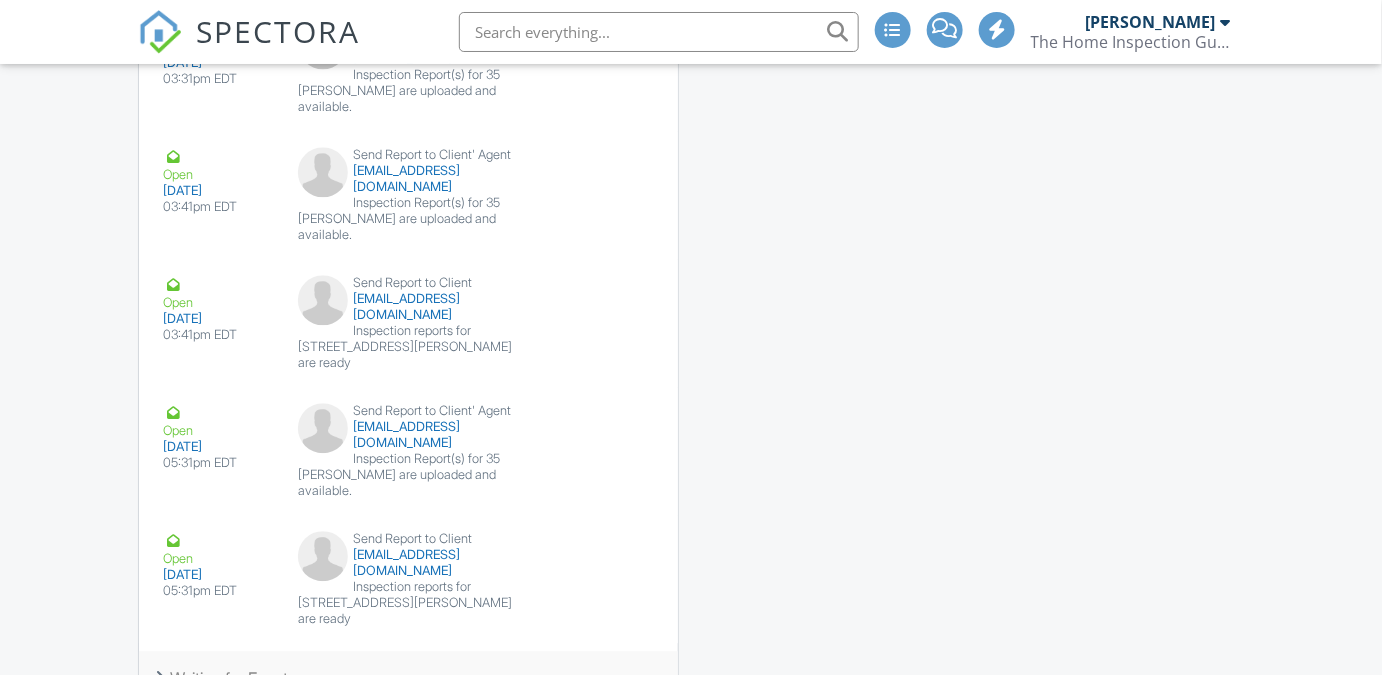 click on "Waiting for Event" at bounding box center [408, 678] 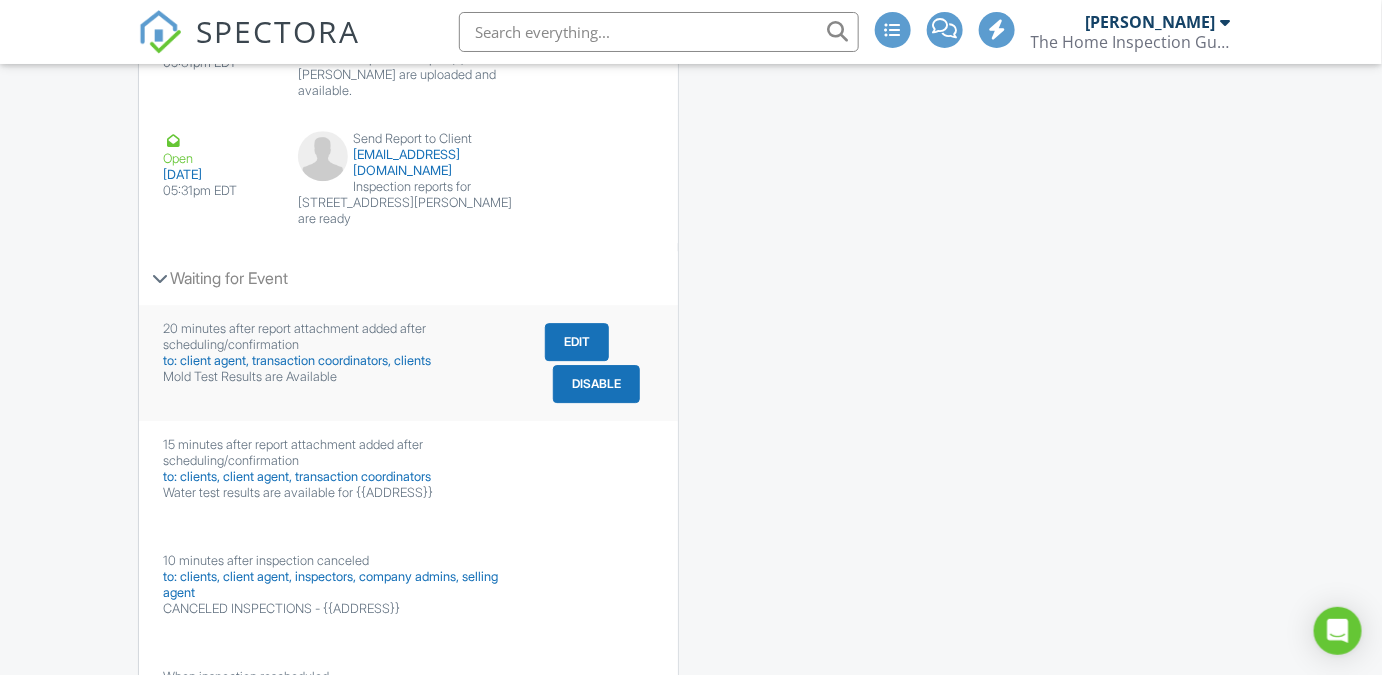scroll, scrollTop: 6912, scrollLeft: 0, axis: vertical 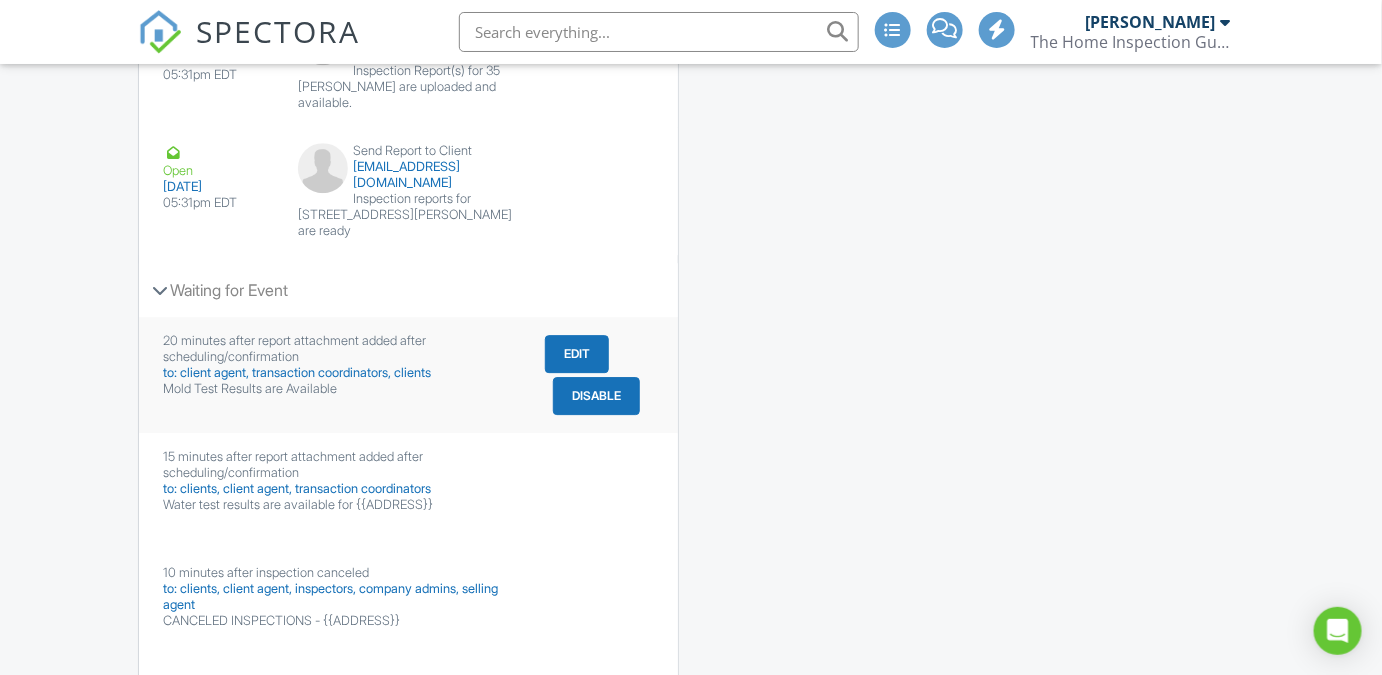 click on "to:
client agent, transaction coordinators, clients" at bounding box center (341, 373) 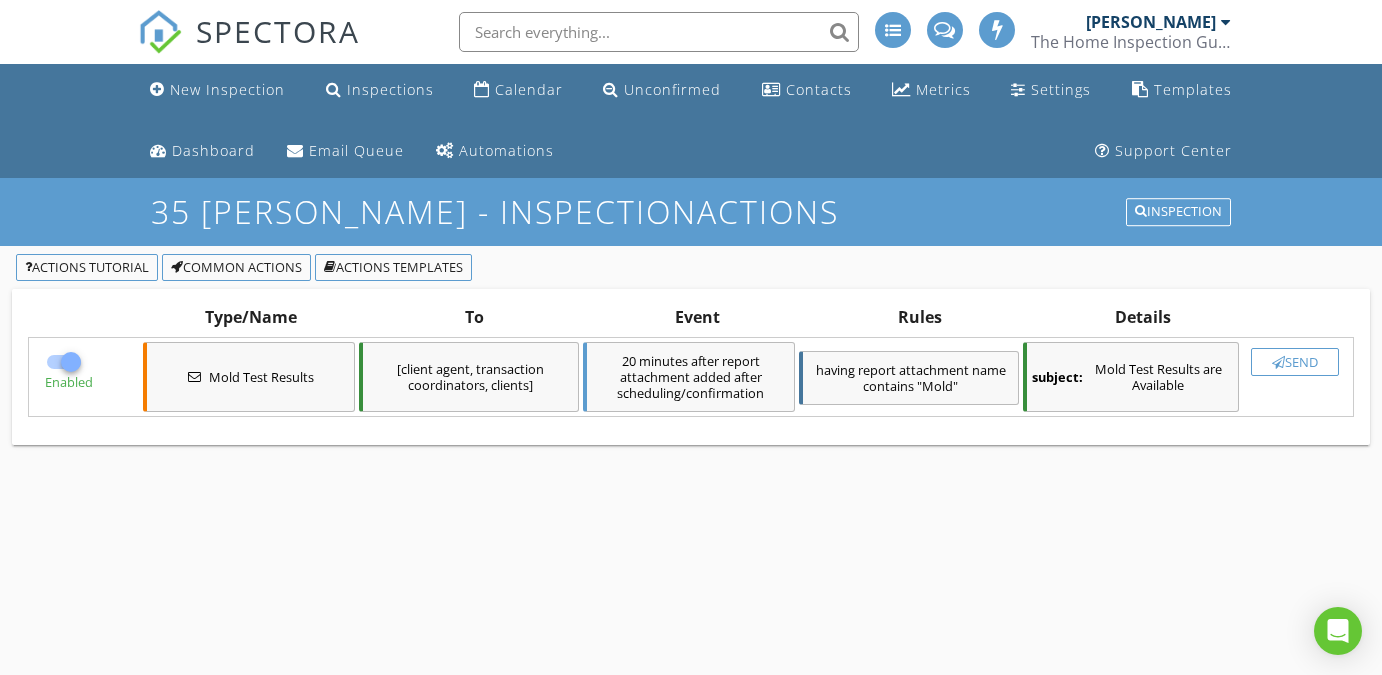 scroll, scrollTop: 0, scrollLeft: 0, axis: both 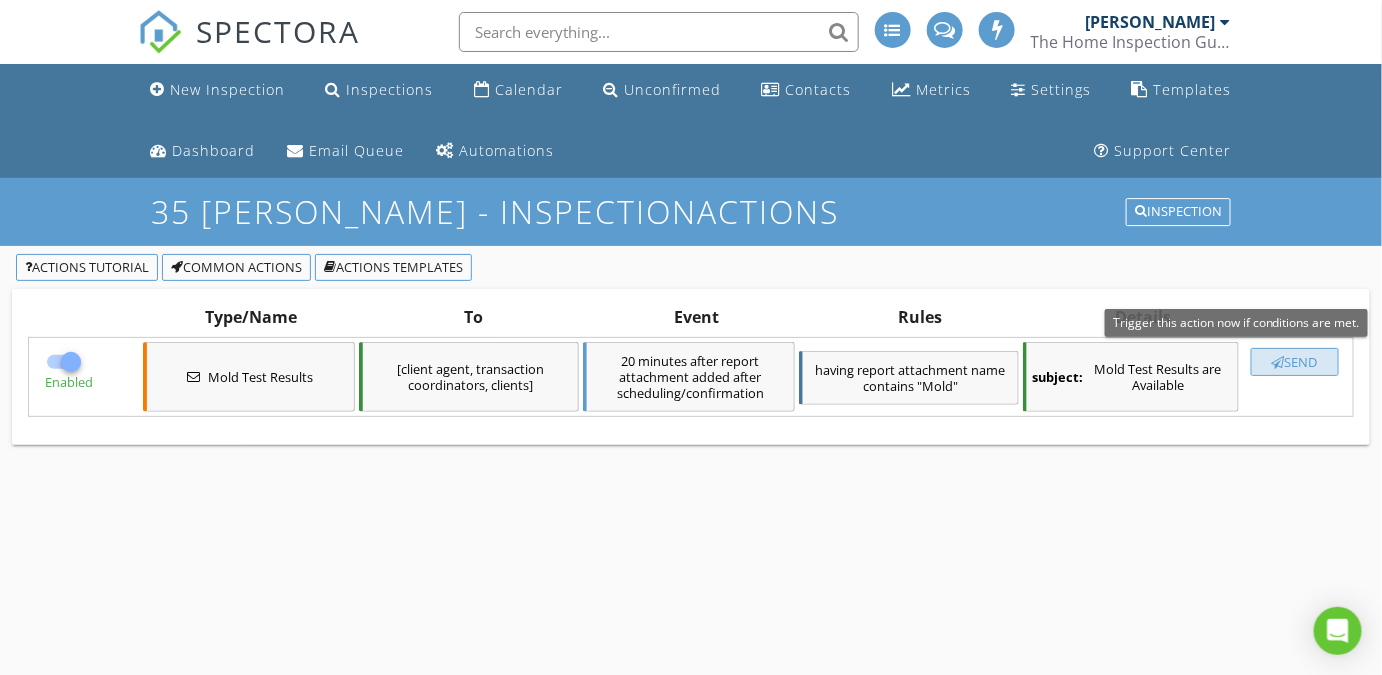 click on "Send" at bounding box center [1295, 362] 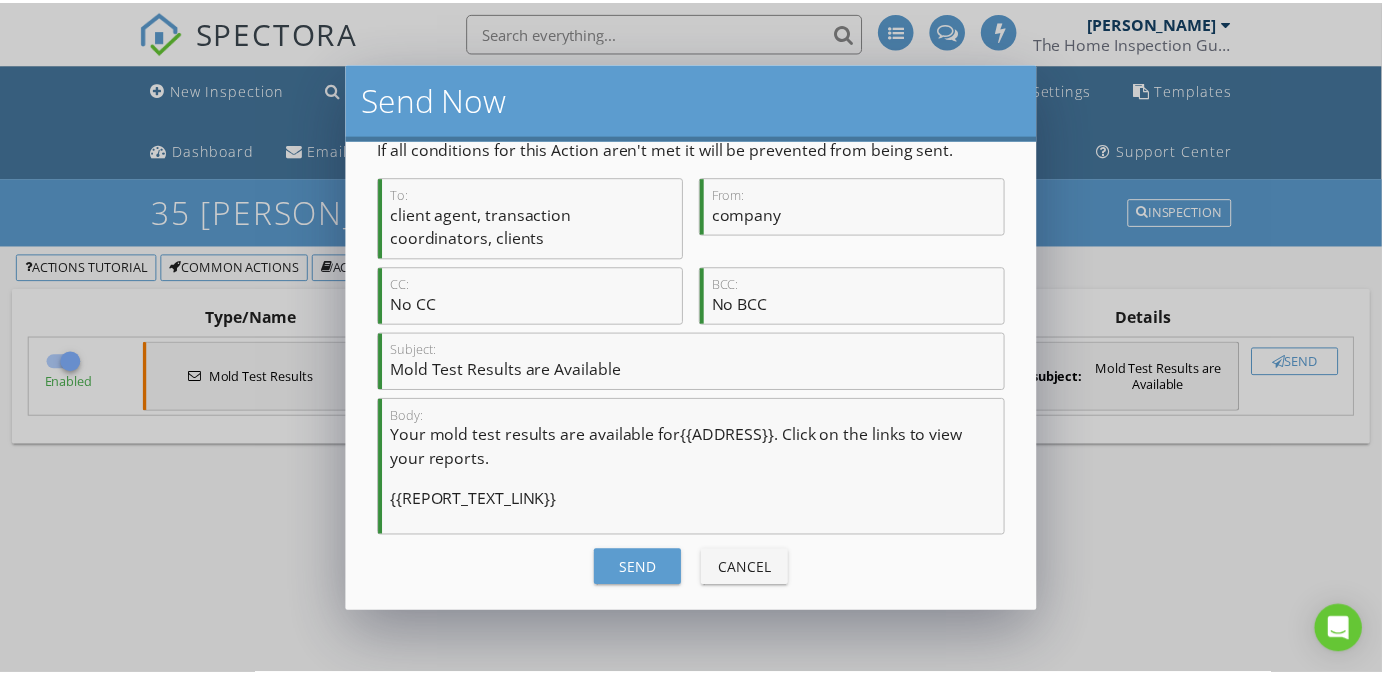 scroll, scrollTop: 53, scrollLeft: 0, axis: vertical 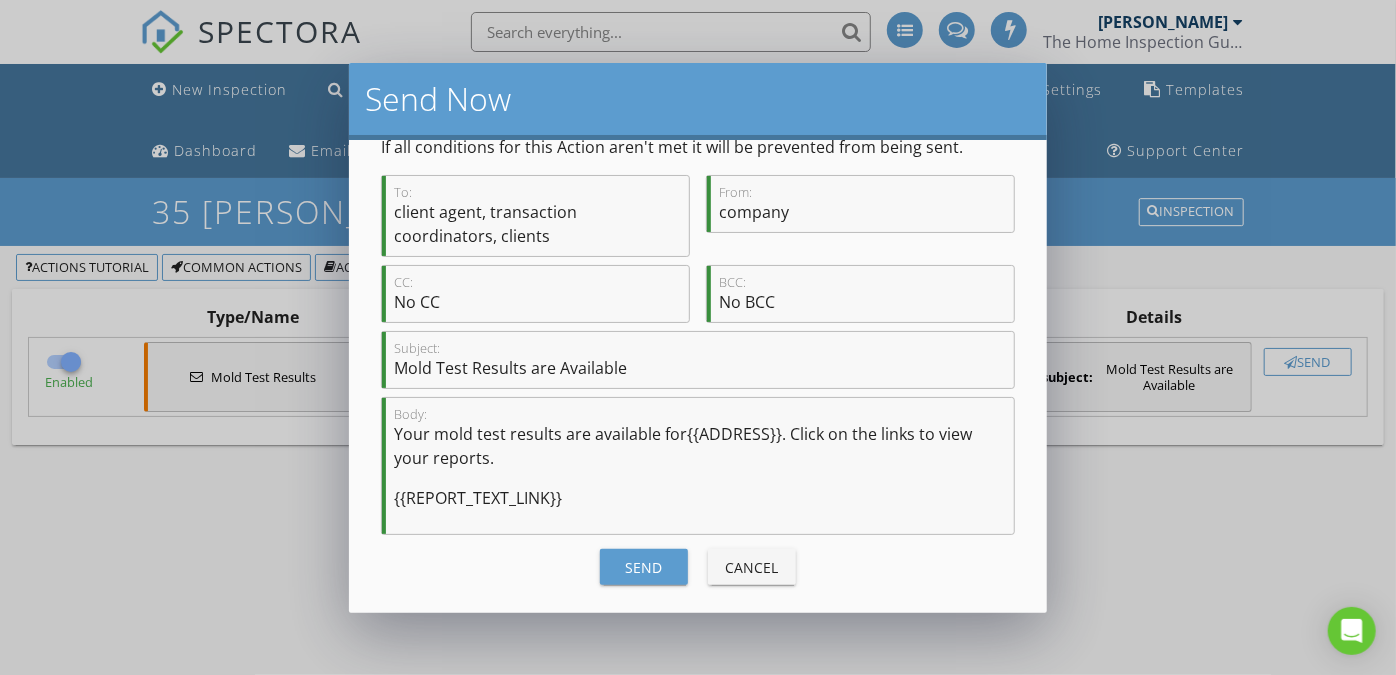 click on "{{REPORT_TEXT_LINK}}" at bounding box center (700, 498) 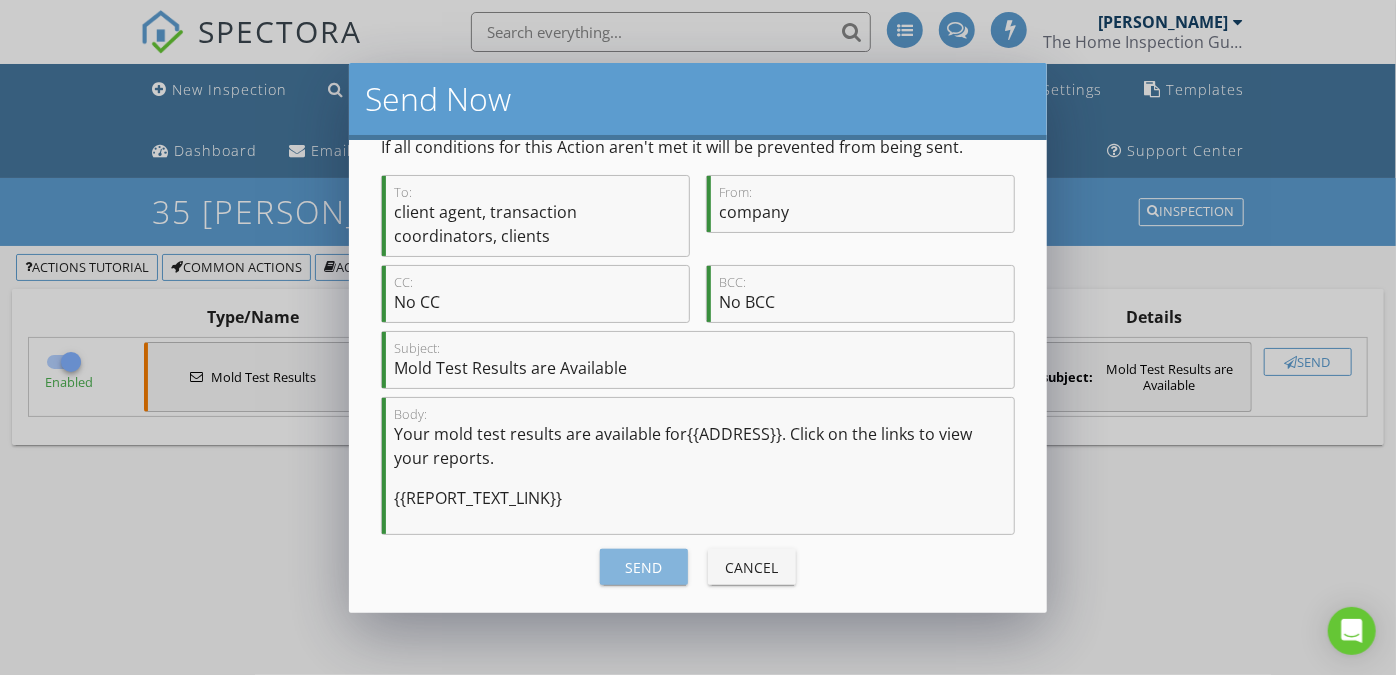 click on "Send" at bounding box center [644, 567] 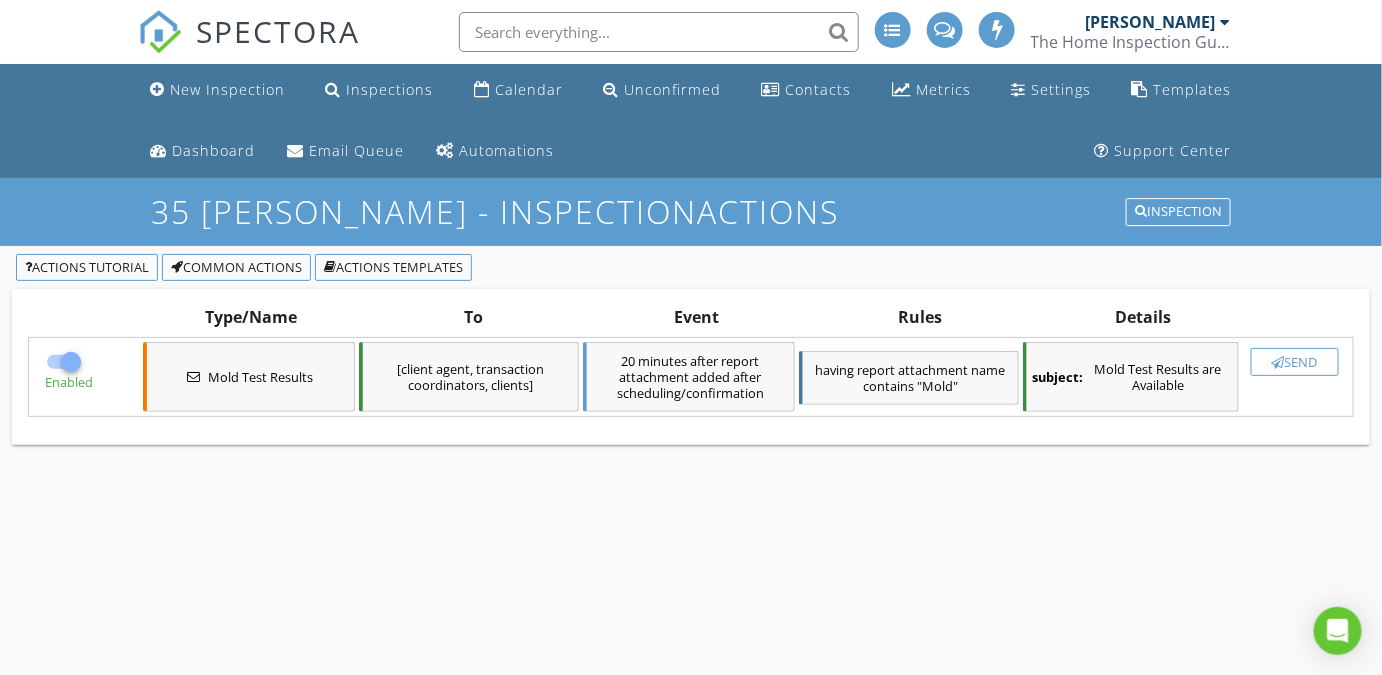 checkbox on "false" 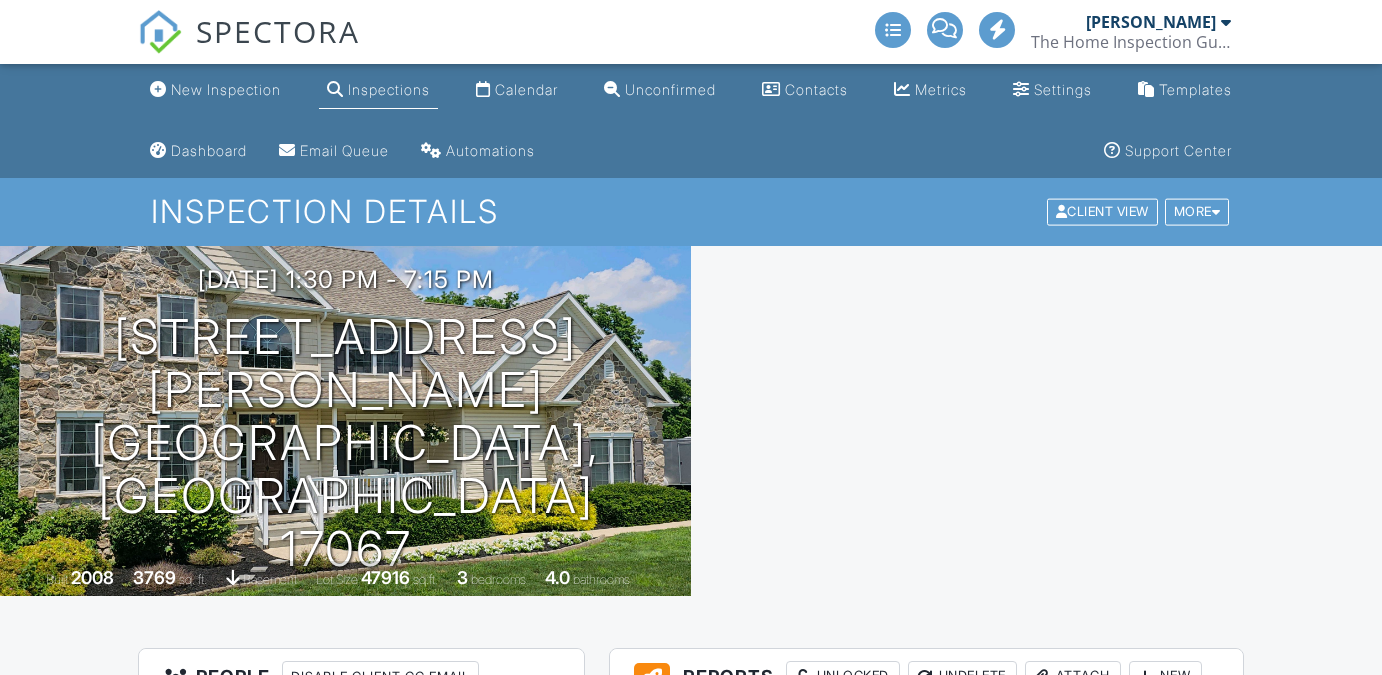 scroll, scrollTop: 0, scrollLeft: 0, axis: both 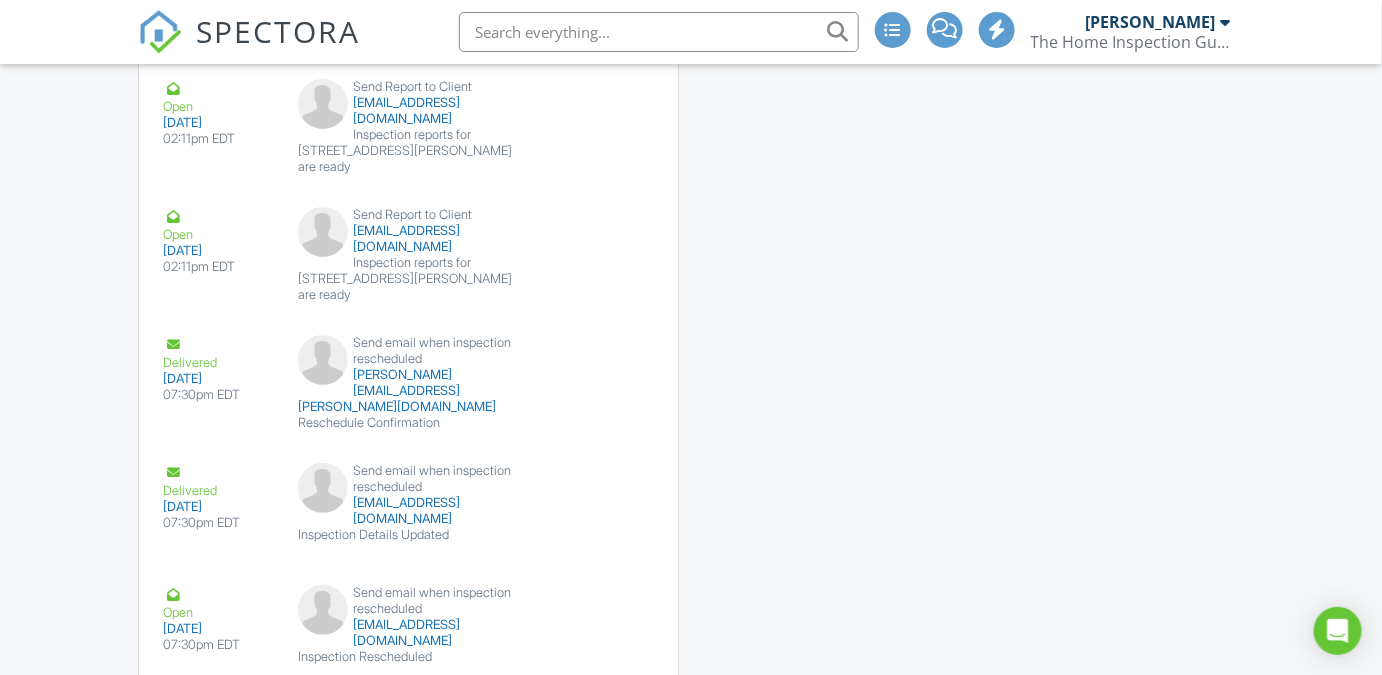 click on "Emails
Create Email
Sent Emails
Open
[DATE]
05:01pm EDT
Client Buyer or Investor Initial Confirmation Email
[EMAIL_ADDRESS][DOMAIN_NAME]
Inspection Agreement - [STREET_ADDRESS][PERSON_NAME]
View Email
[GEOGRAPHIC_DATA]
Open
[DATE]
05:01pm EDT
Selling Agent Initial Notification of Home Inspection Time
[PERSON_NAME][EMAIL_ADDRESS][PERSON_NAME][DOMAIN_NAME]
Home Inspection Preparation [STREET_ADDRESS][PERSON_NAME]
View Email
[GEOGRAPHIC_DATA]
Open
[DATE]
05:01pm EDT
Client's Agent Initial Confirmation Email
[EMAIL_ADDRESS][DOMAIN_NAME]
Inspections are scheduled - [STREET_ADDRESS][PERSON_NAME]
View Email
[GEOGRAPHIC_DATA]
Open
[DATE]
05:01pm EDT
Septic Authorization to listing agent
[PERSON_NAME][EMAIL_ADDRESS][PERSON_NAME][DOMAIN_NAME]
Information Request | Owner's Authorization for Onlot Wastewater Treatment System Inspection
View Email
[GEOGRAPHIC_DATA]" at bounding box center (691, 223) 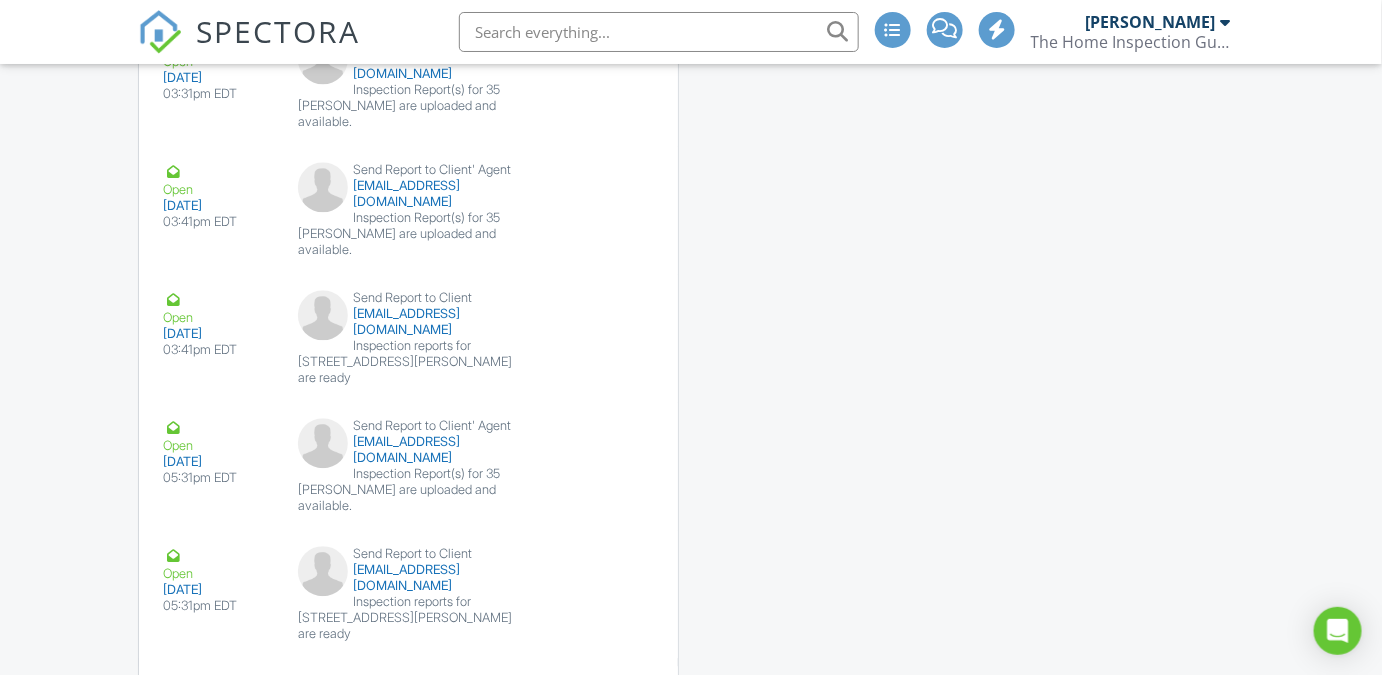 scroll, scrollTop: 6524, scrollLeft: 0, axis: vertical 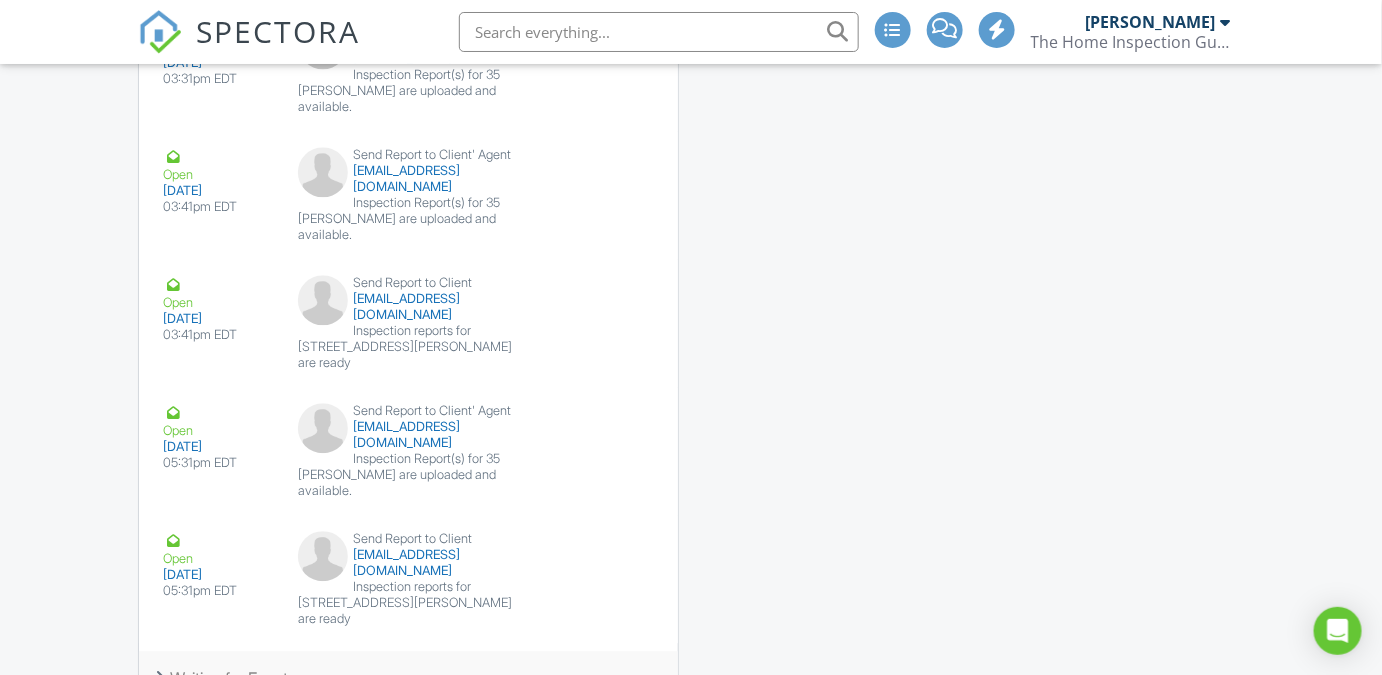 click at bounding box center (160, 678) 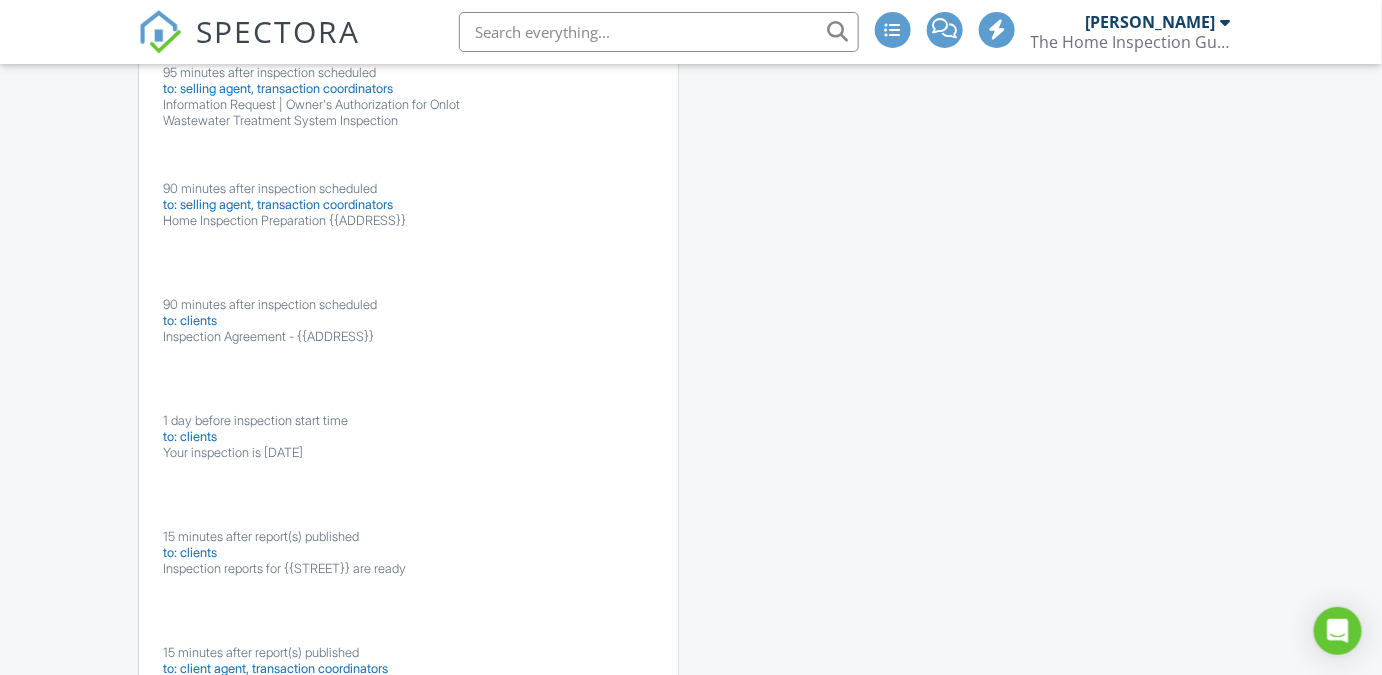 scroll, scrollTop: 7800, scrollLeft: 0, axis: vertical 